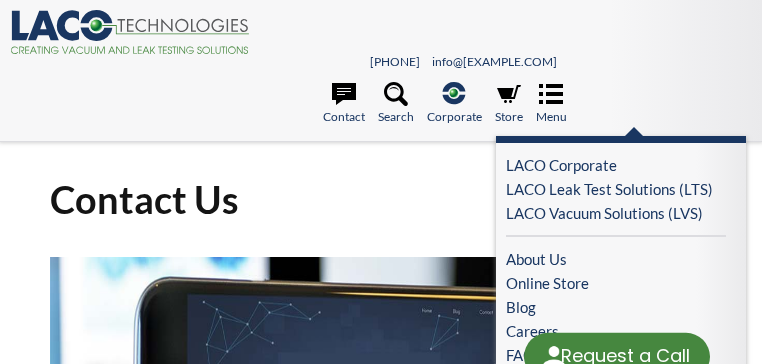 scroll, scrollTop: 0, scrollLeft: 0, axis: both 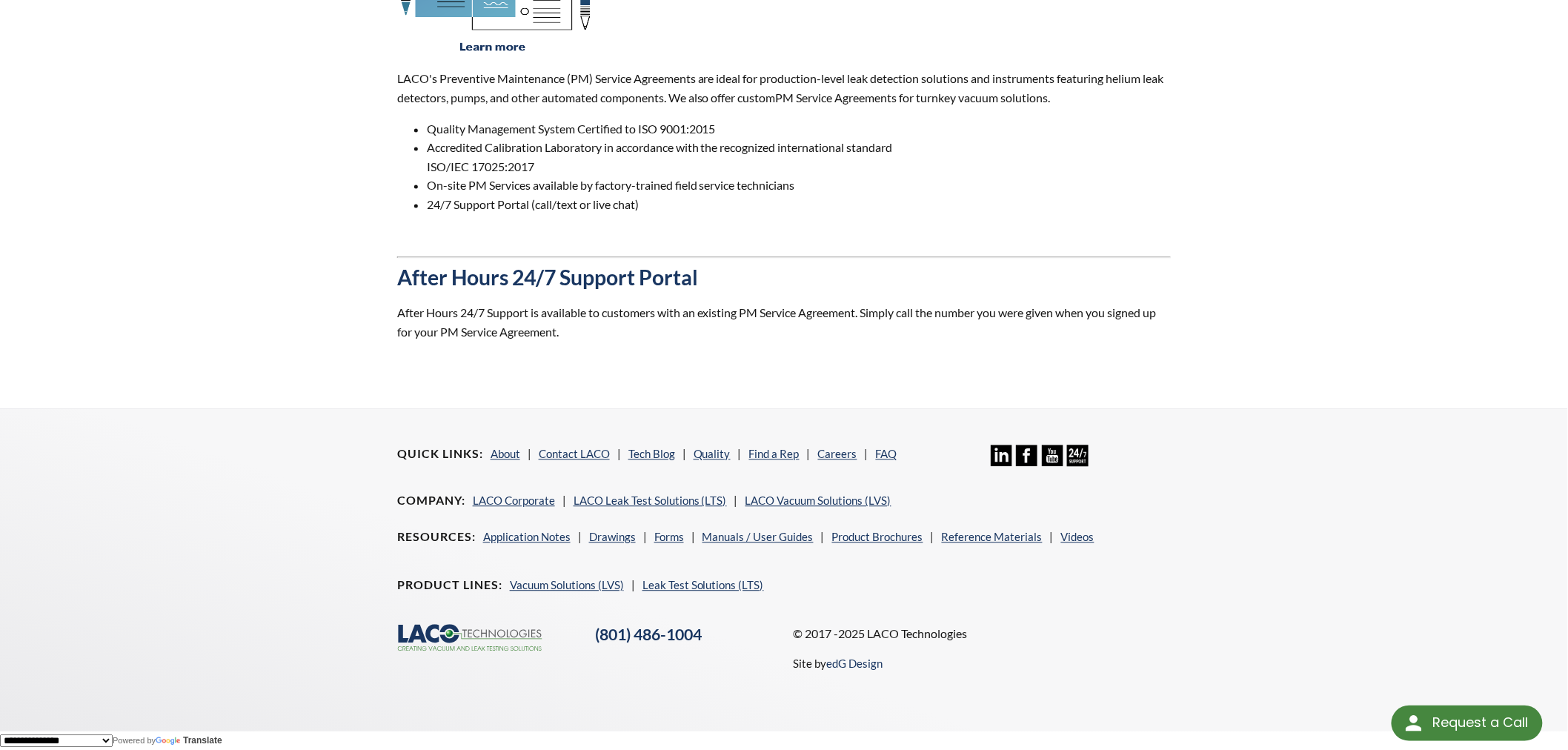click on "Request a Call" at bounding box center [1480, 723] 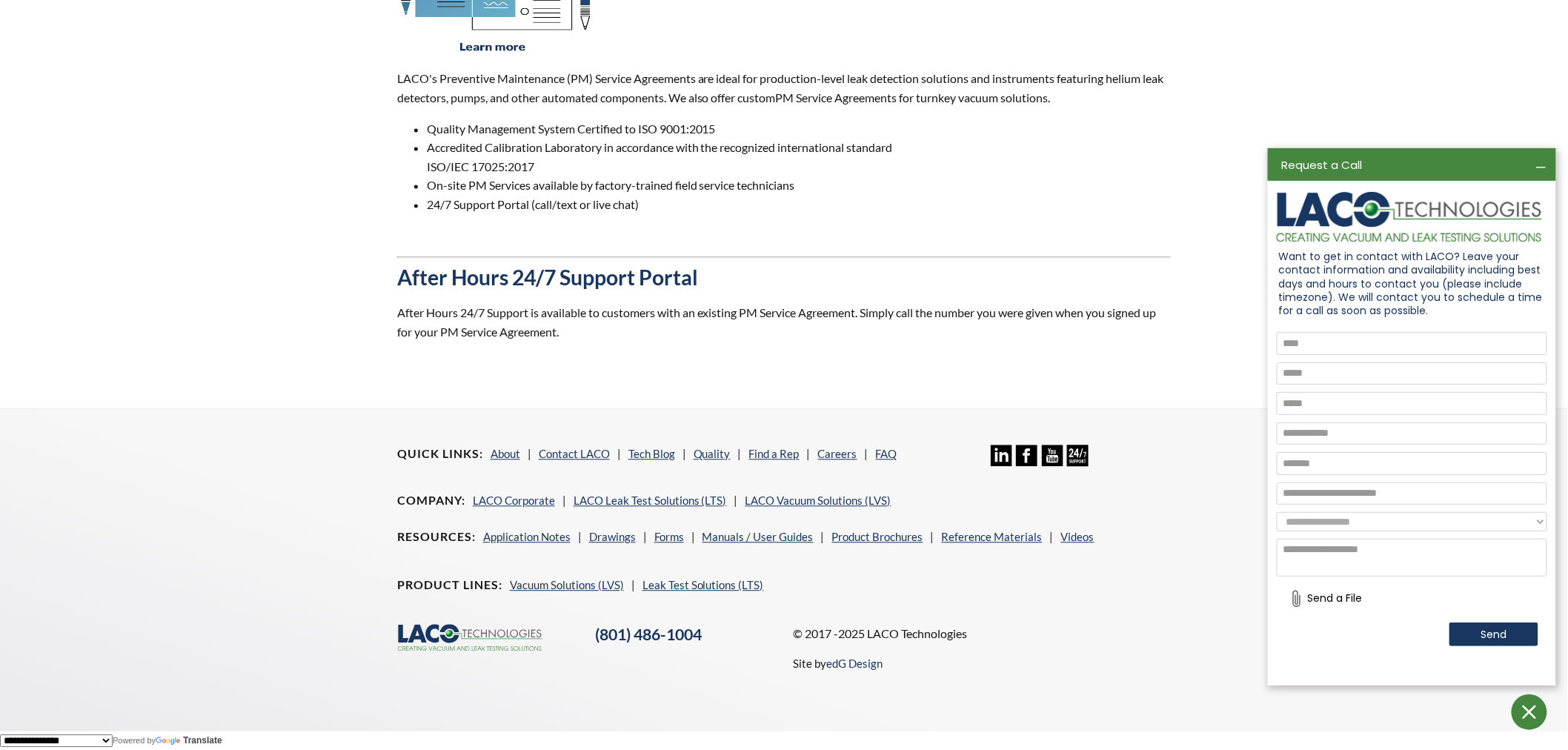 scroll, scrollTop: 0, scrollLeft: 0, axis: both 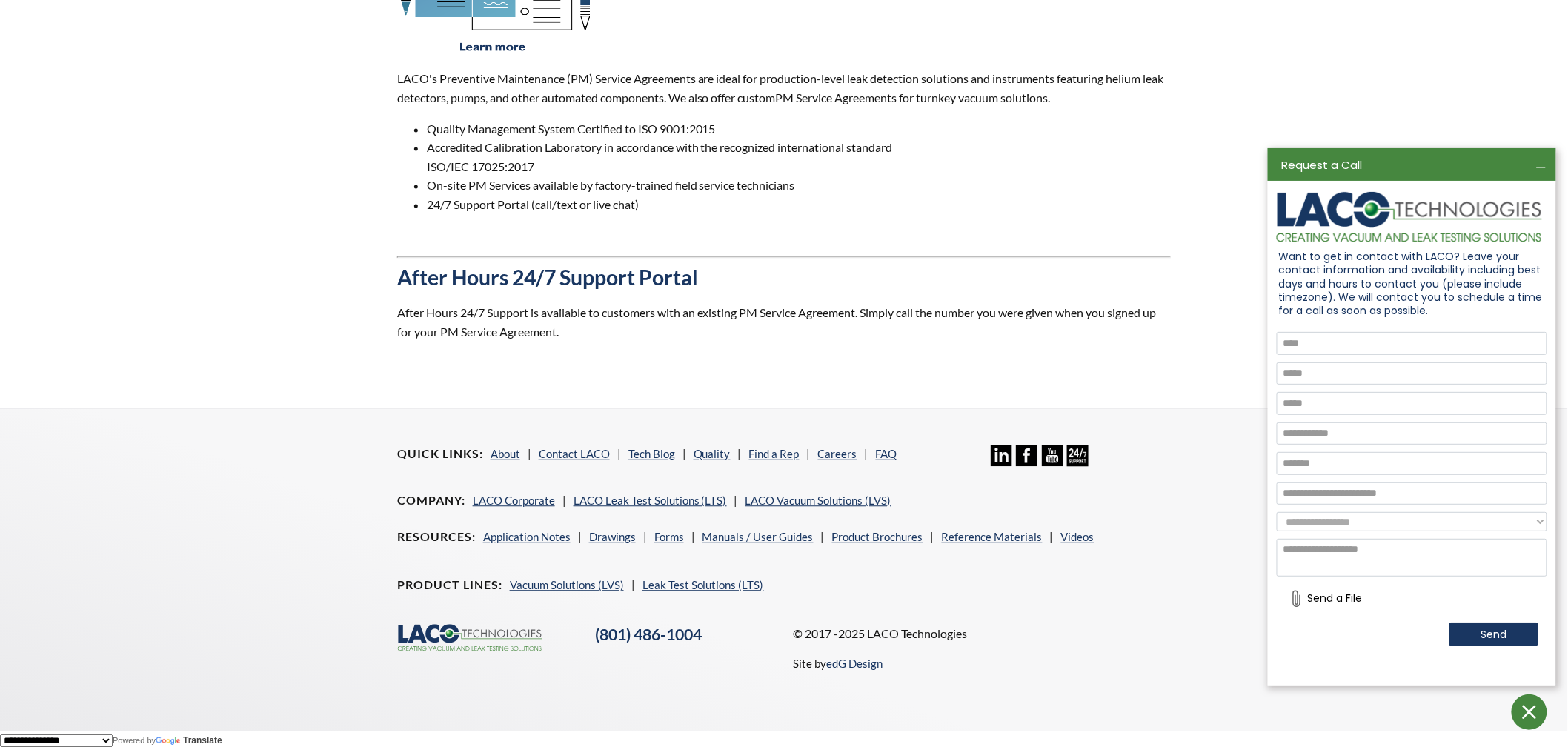 click at bounding box center [1412, 343] 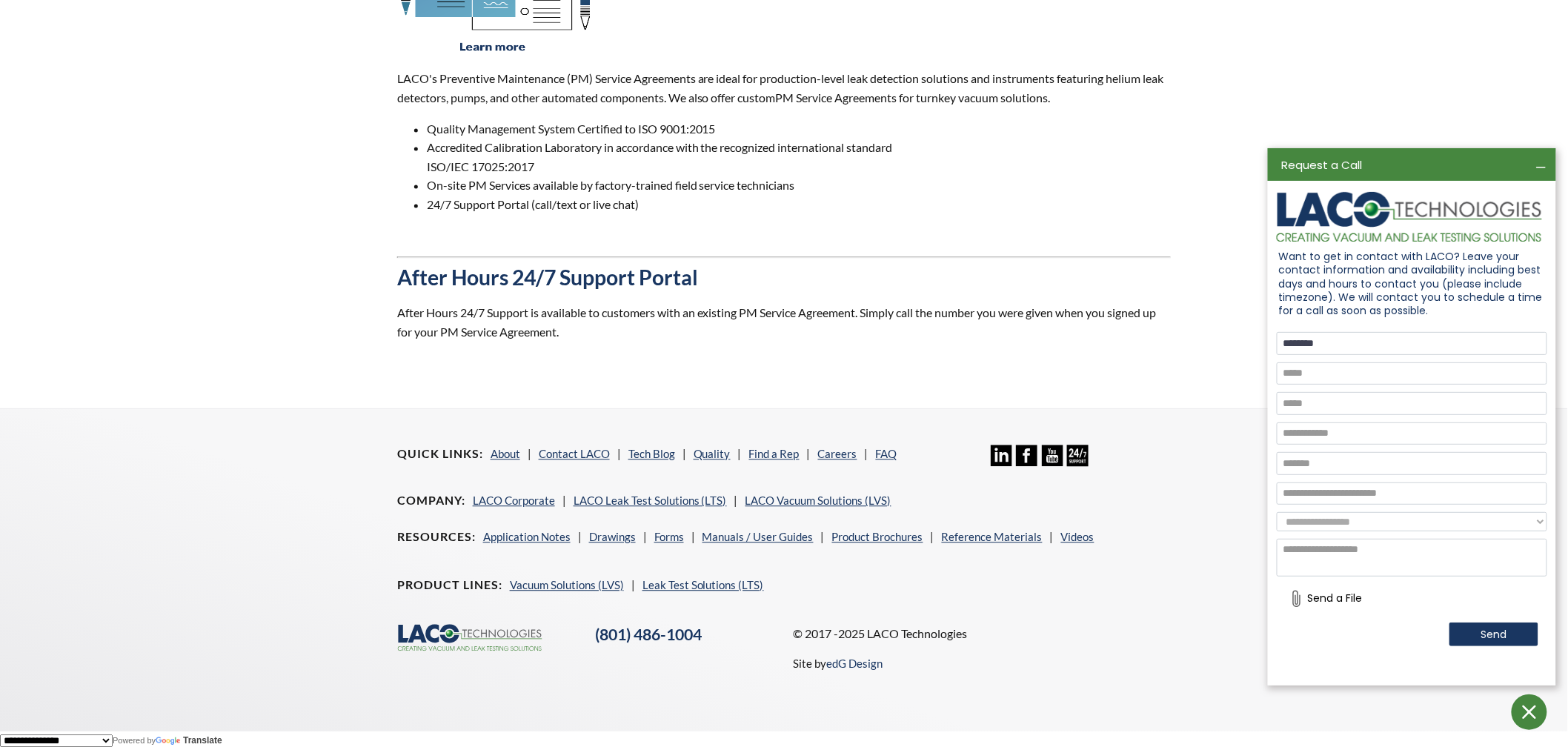 click on "********" at bounding box center [1412, 343] 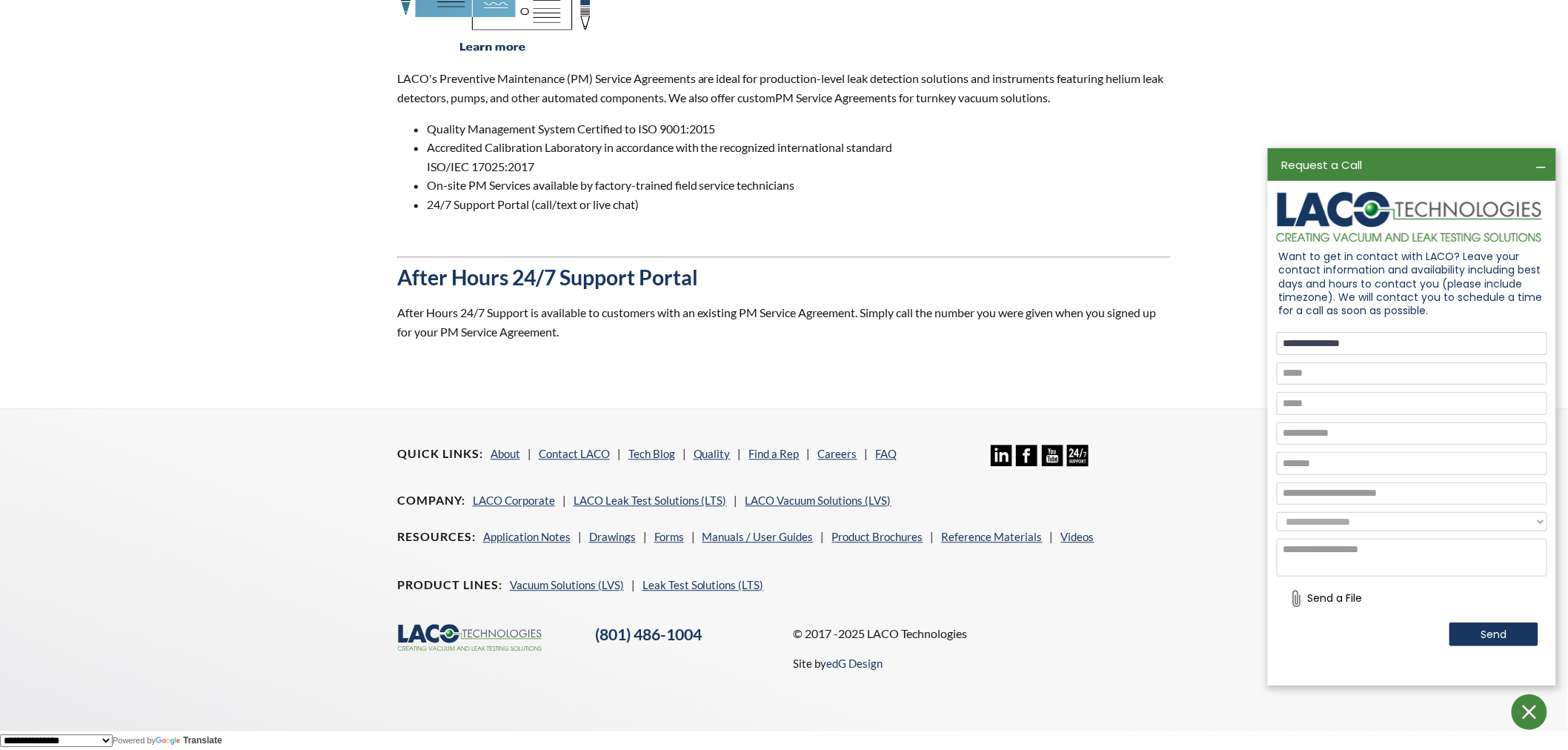 type on "**********" 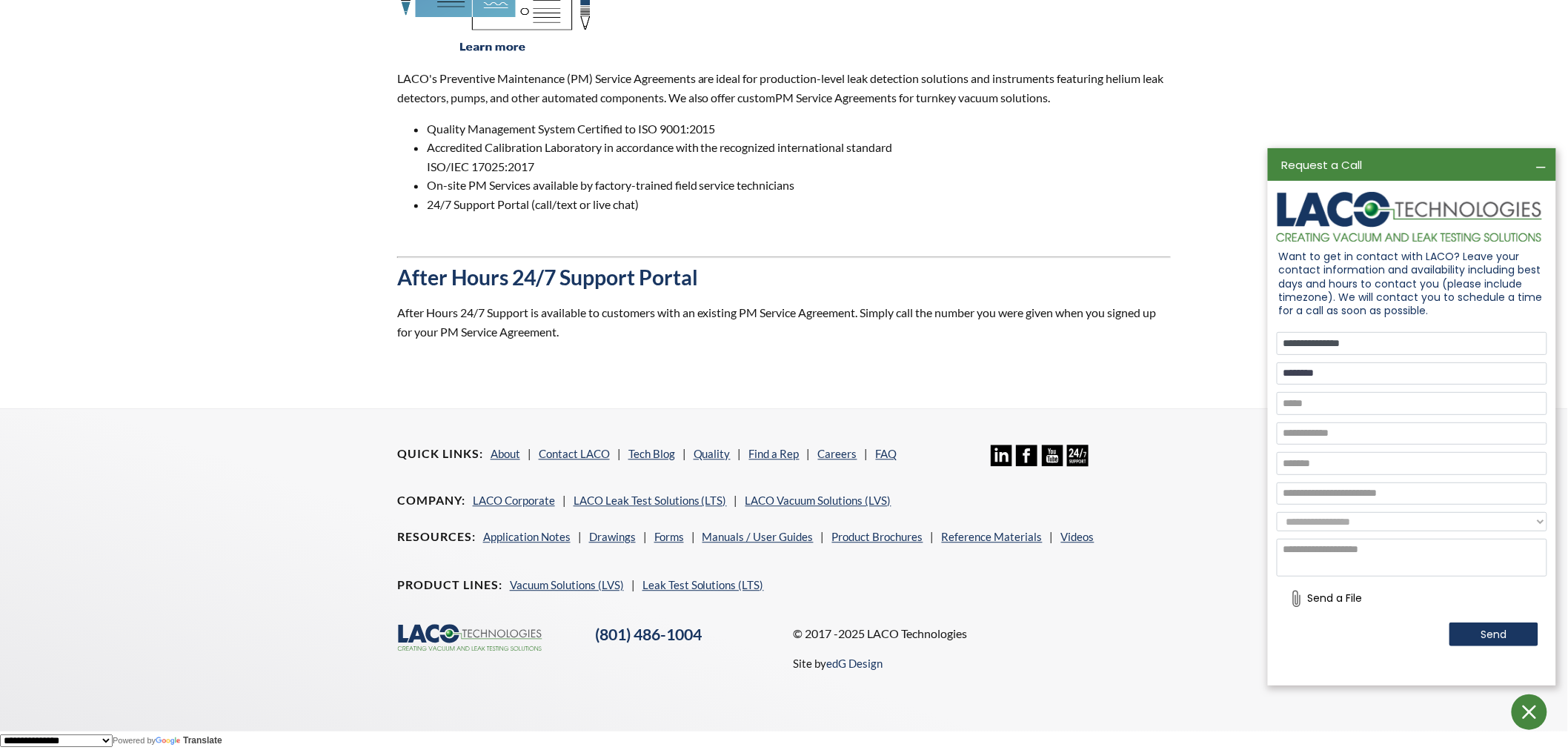 click on "********" at bounding box center (1412, 374) 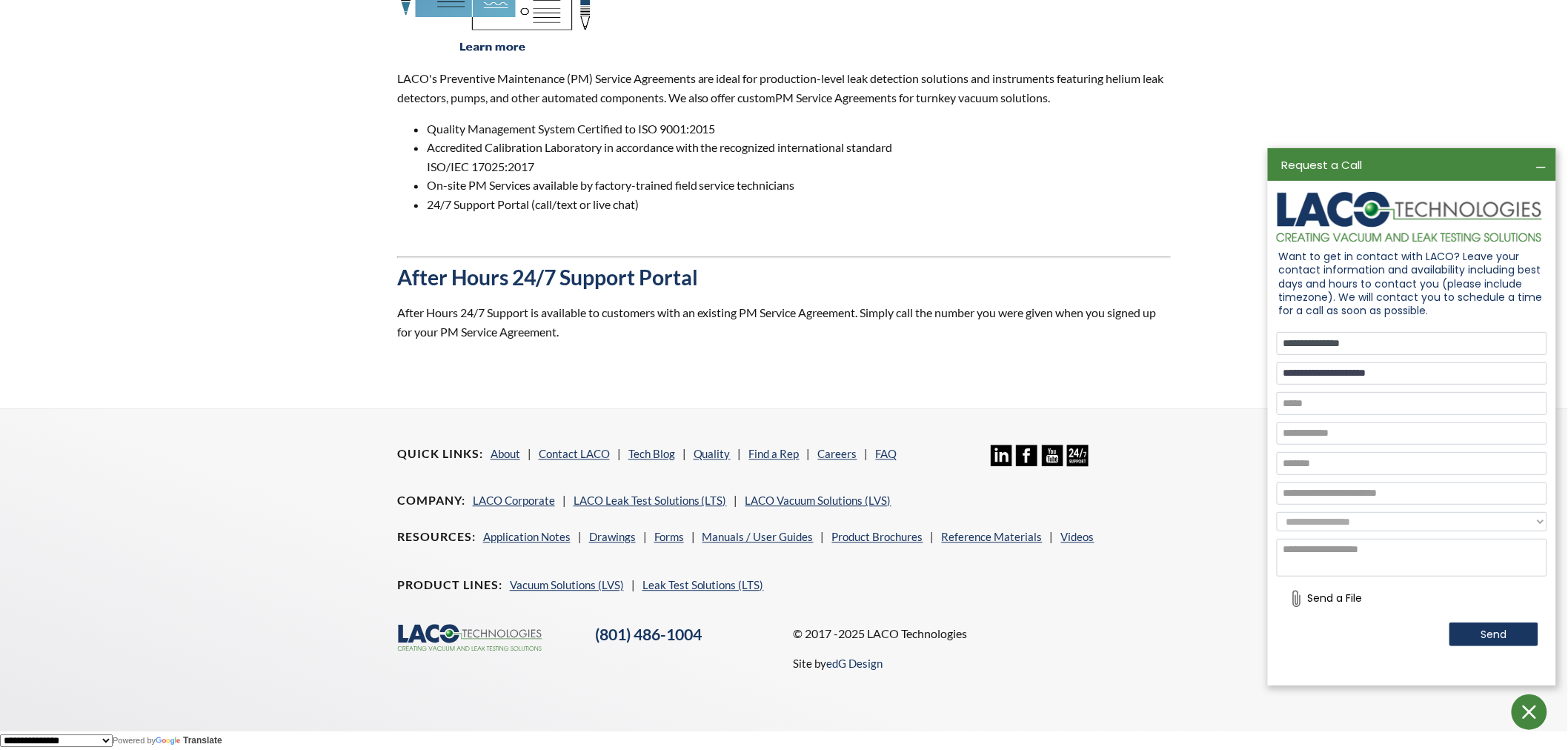type on "**********" 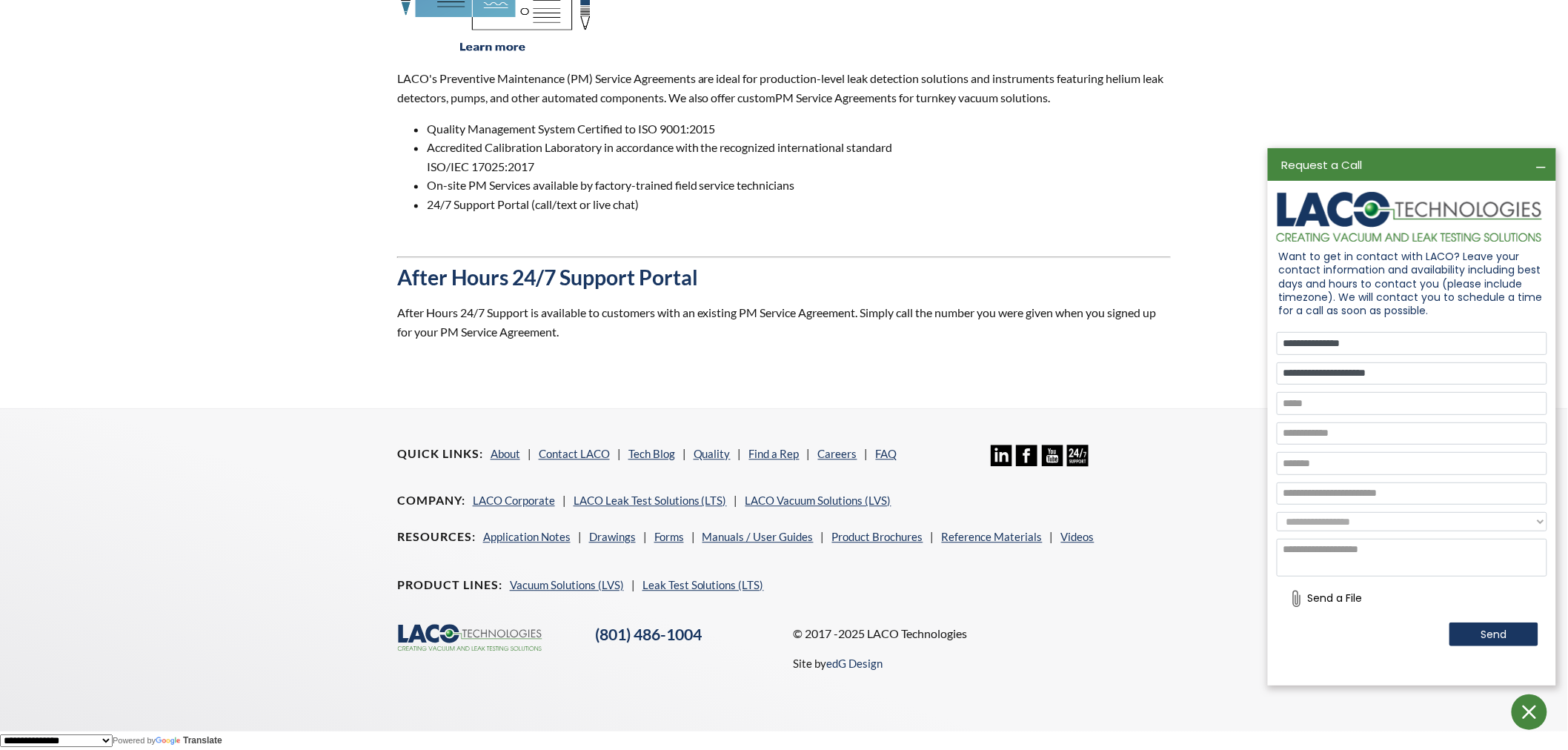 click at bounding box center (1412, 403) 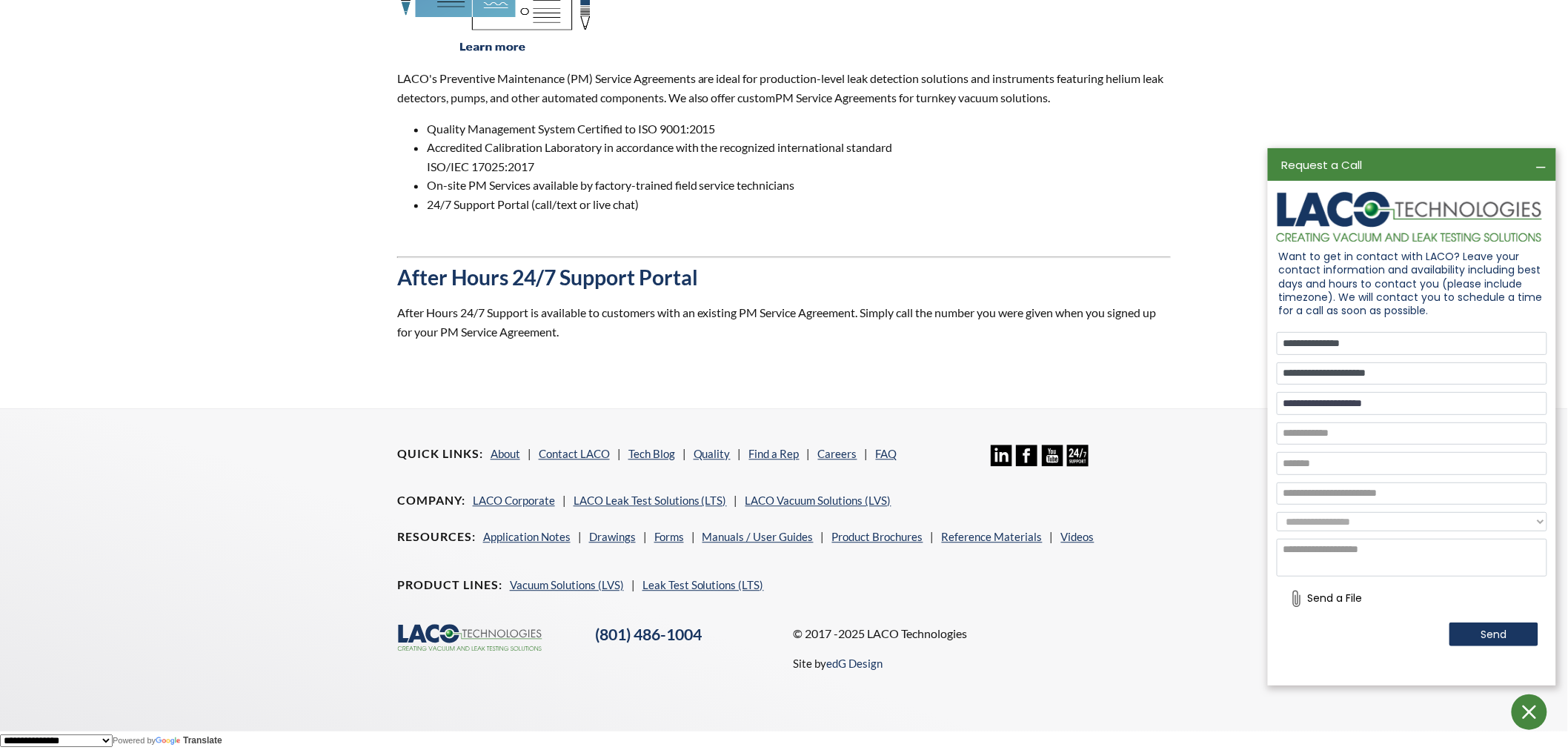 type on "**********" 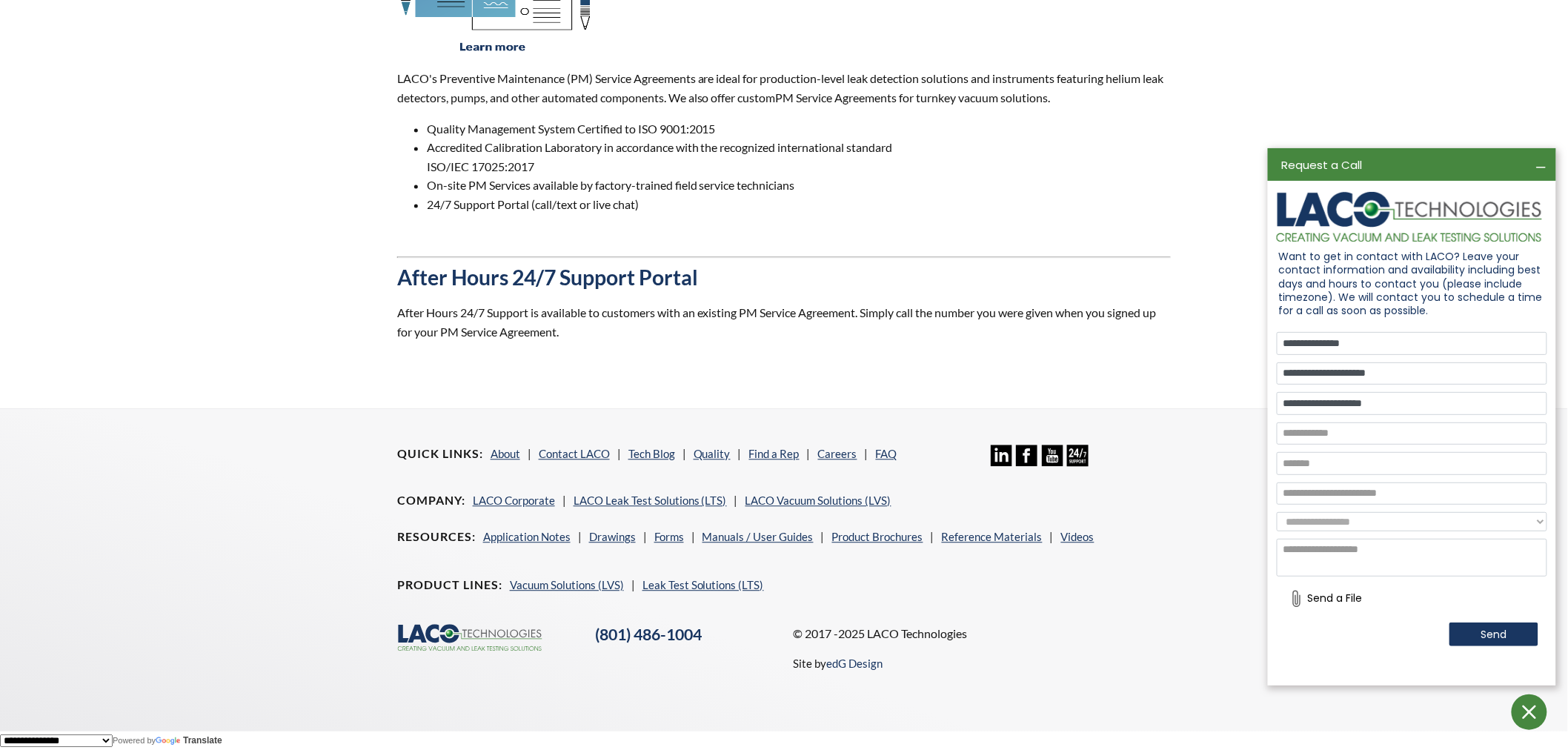 click at bounding box center (1412, 434) 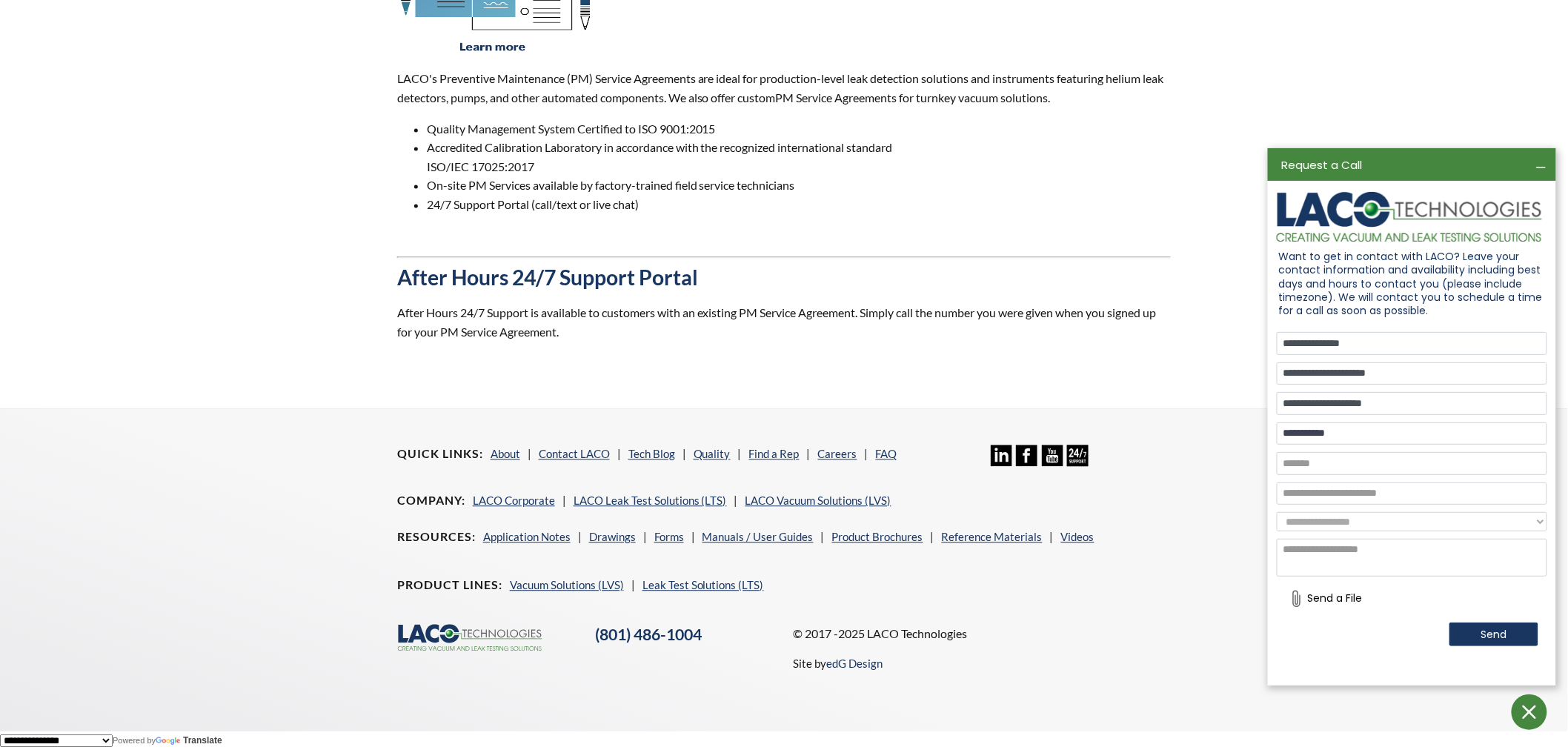 type on "**********" 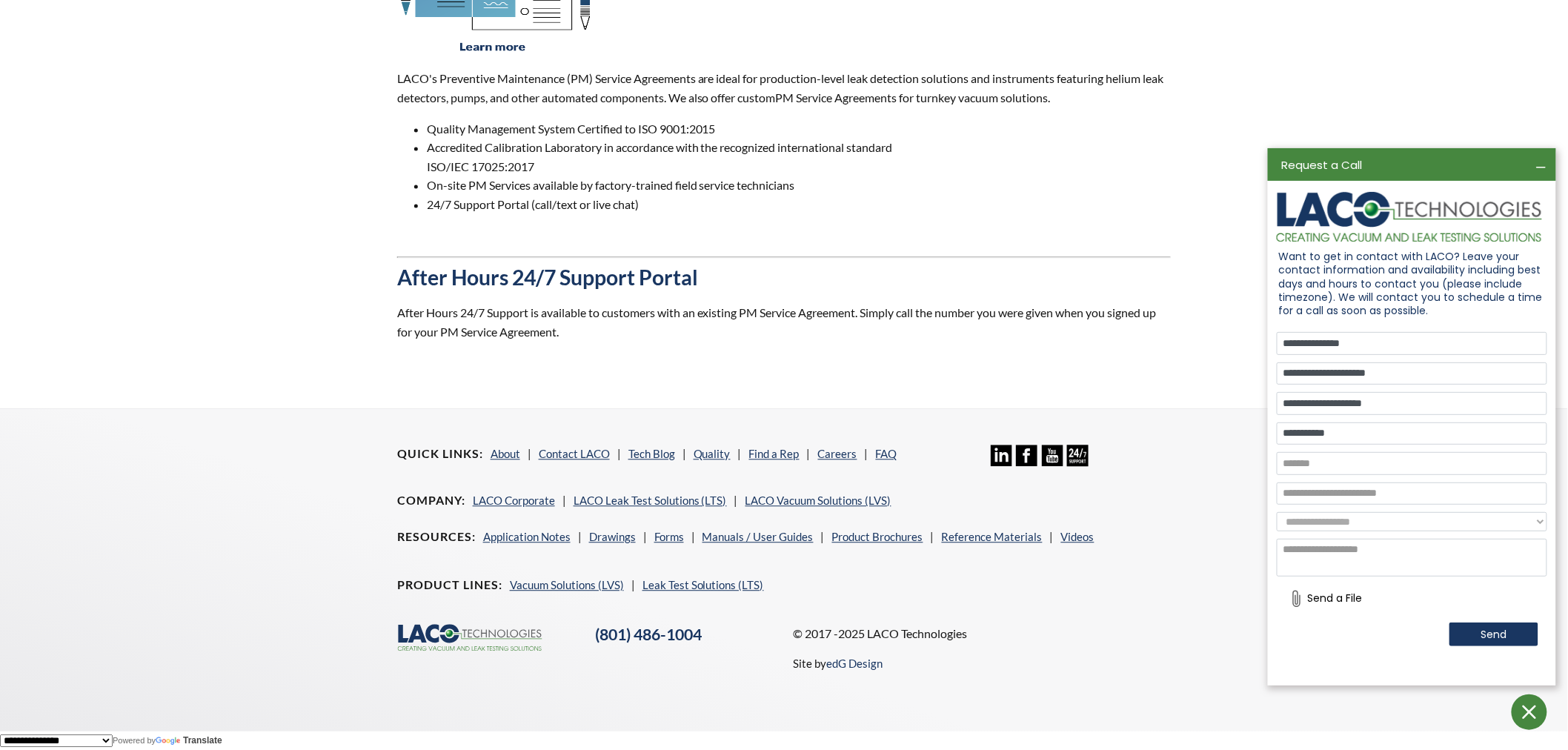 click at bounding box center [1412, 463] 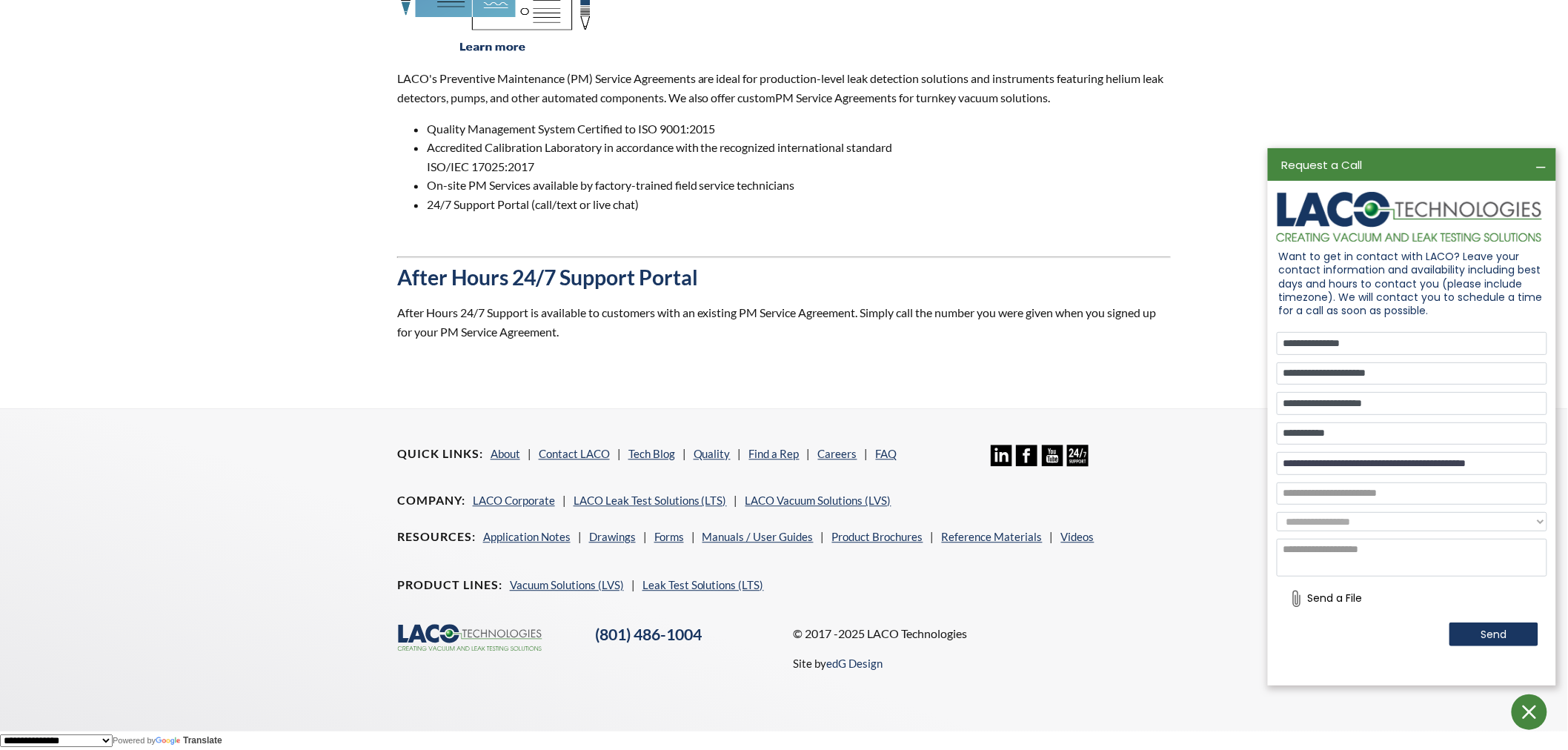 scroll, scrollTop: 0, scrollLeft: 11, axis: horizontal 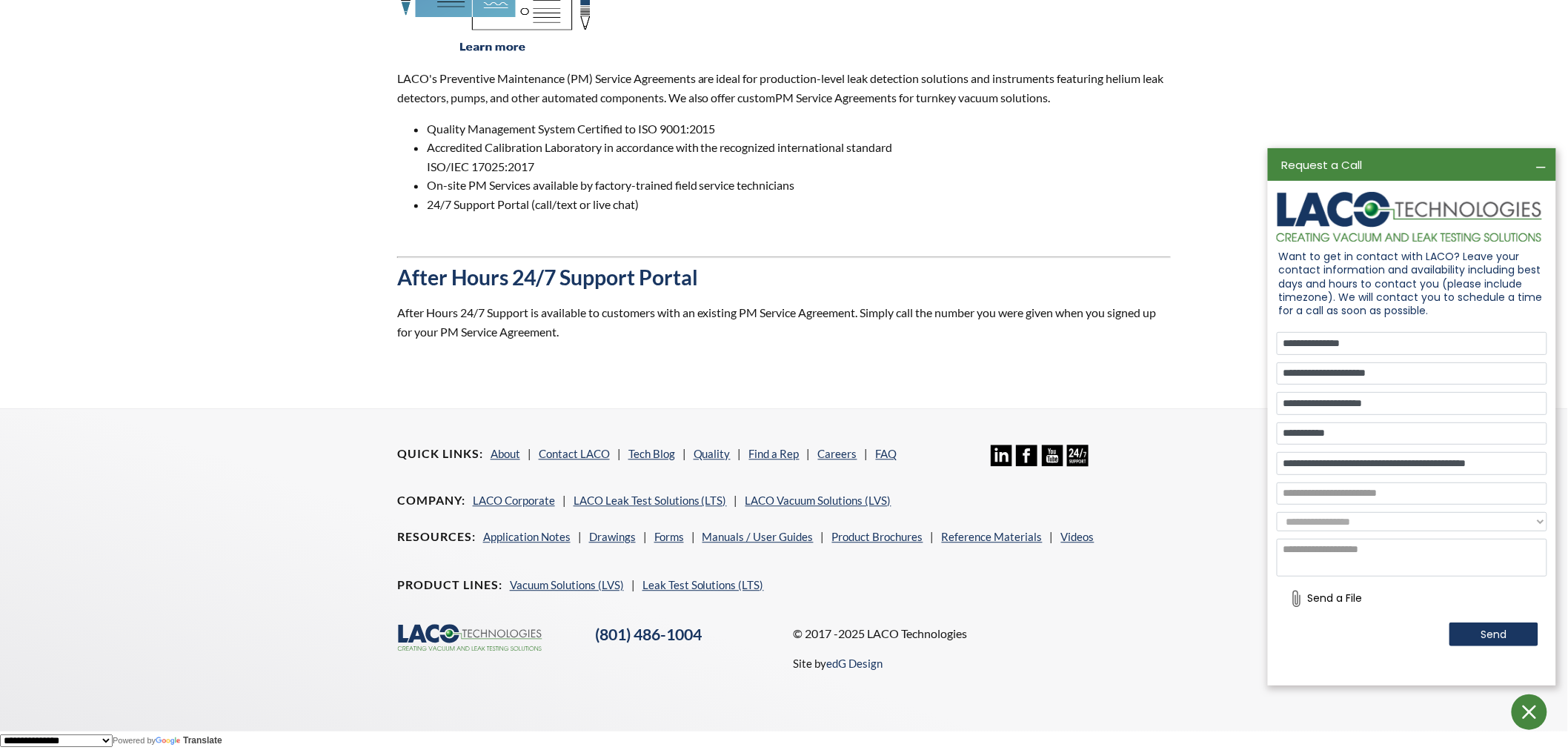 click at bounding box center (1412, 494) 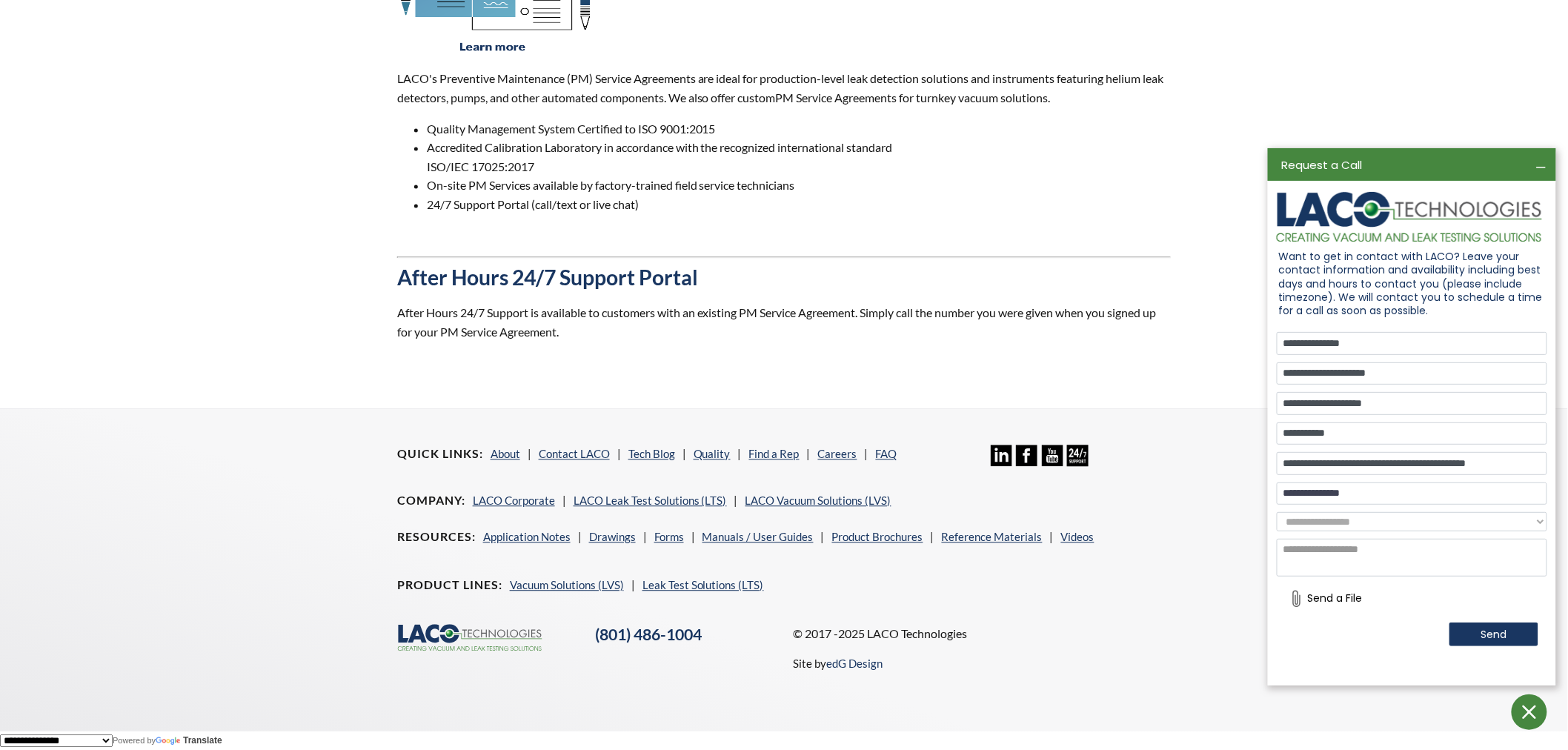 type on "**********" 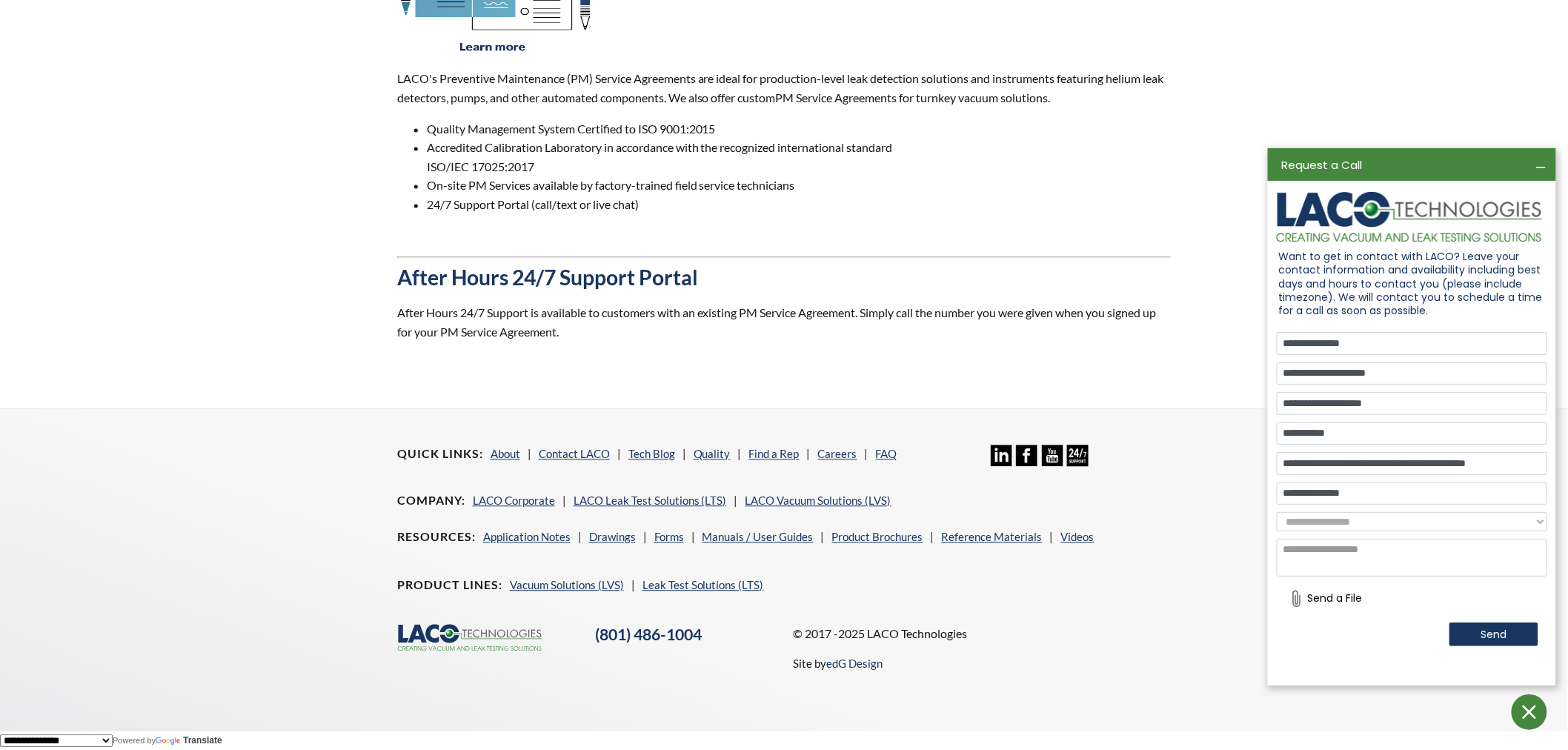 click on "**********" at bounding box center (1412, 522) 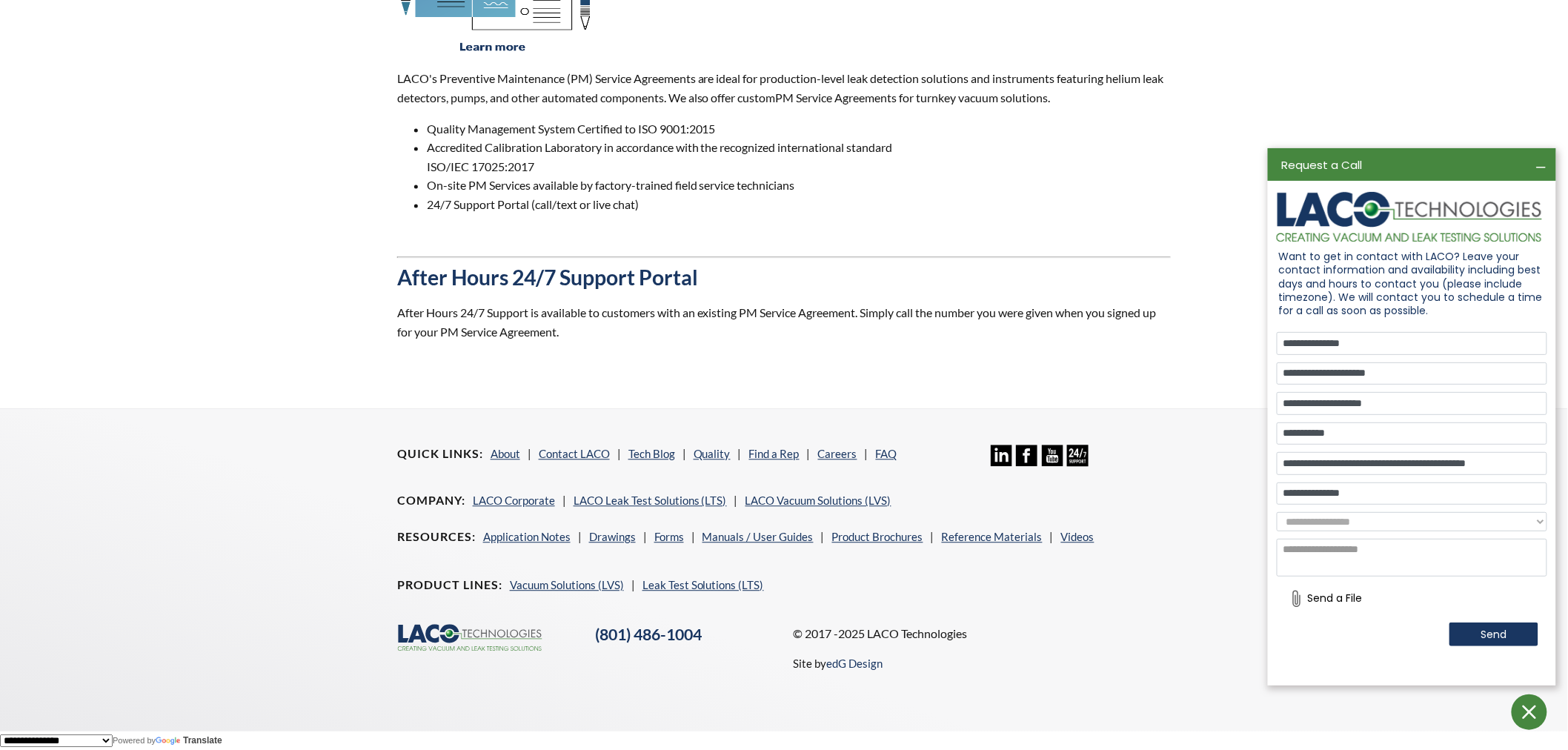 select on "**********" 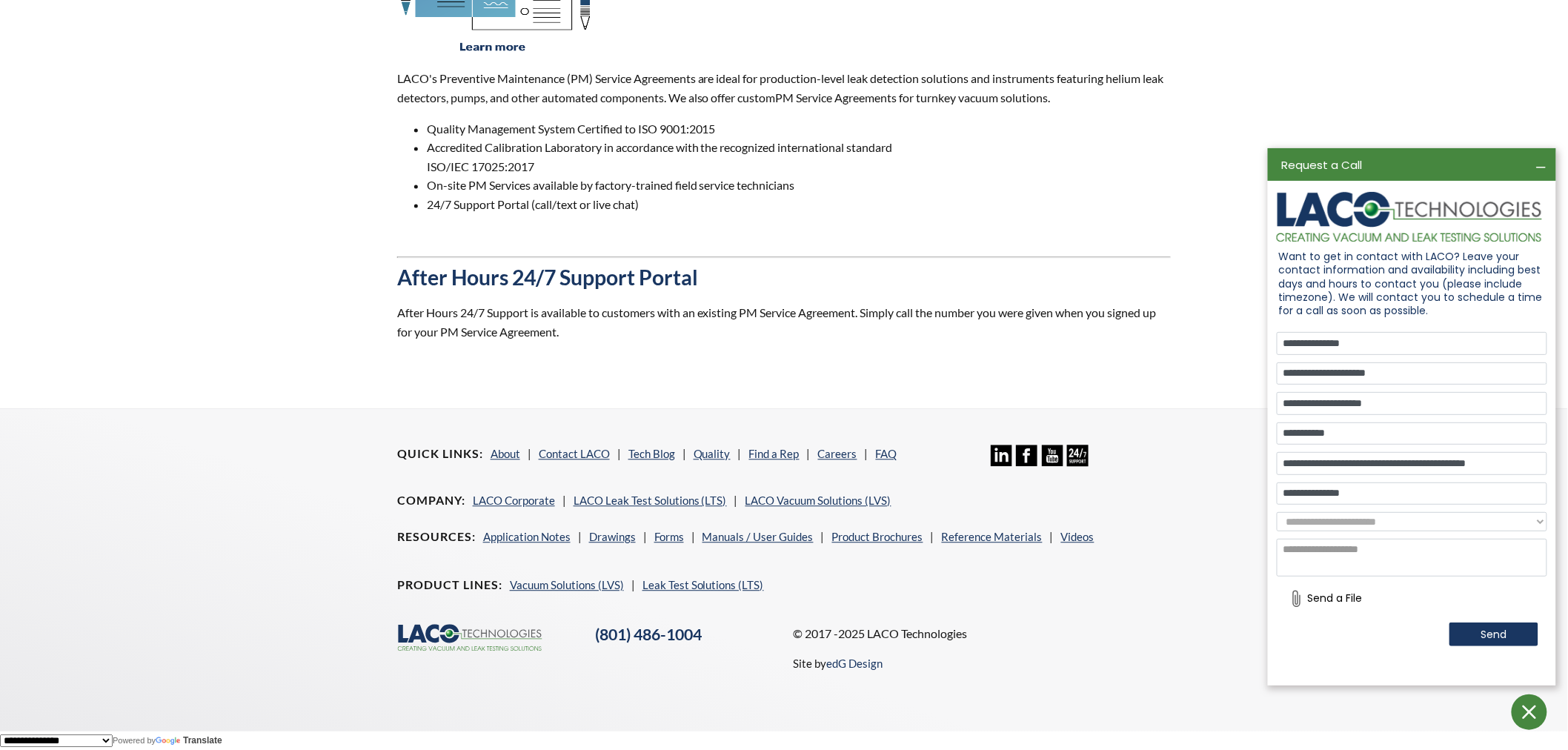 click on "**********" at bounding box center (1412, 522) 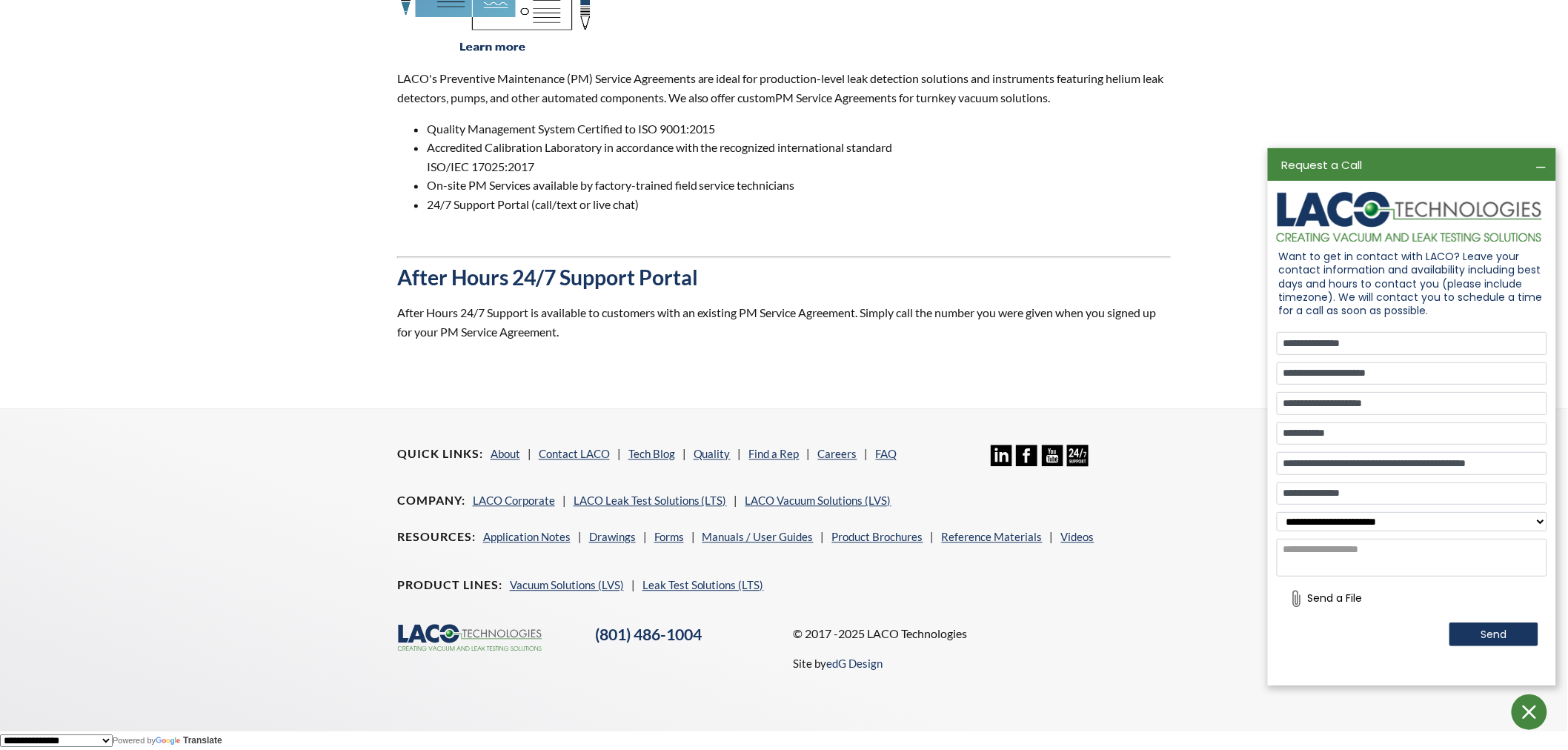 click at bounding box center (1412, 558) 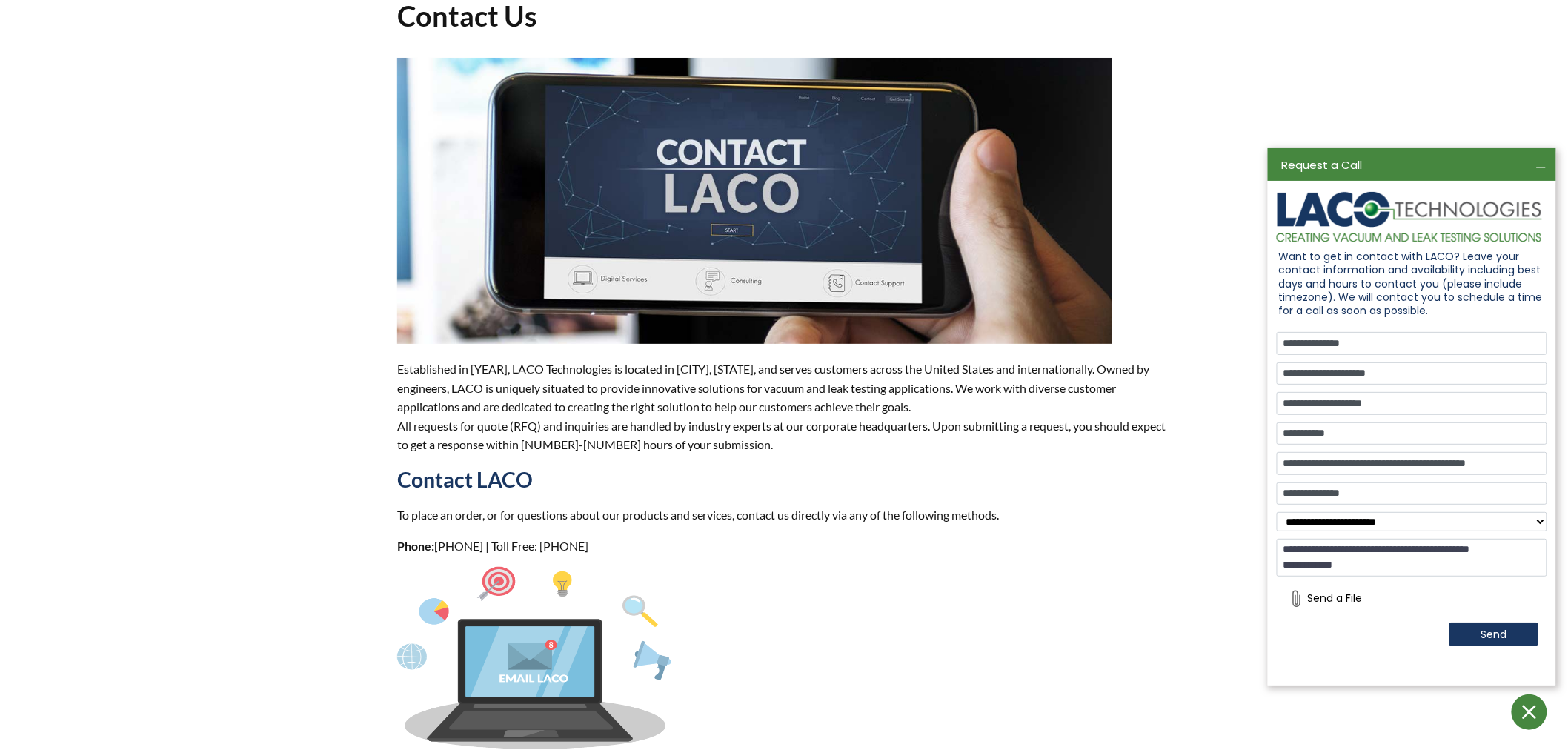 scroll, scrollTop: 0, scrollLeft: 0, axis: both 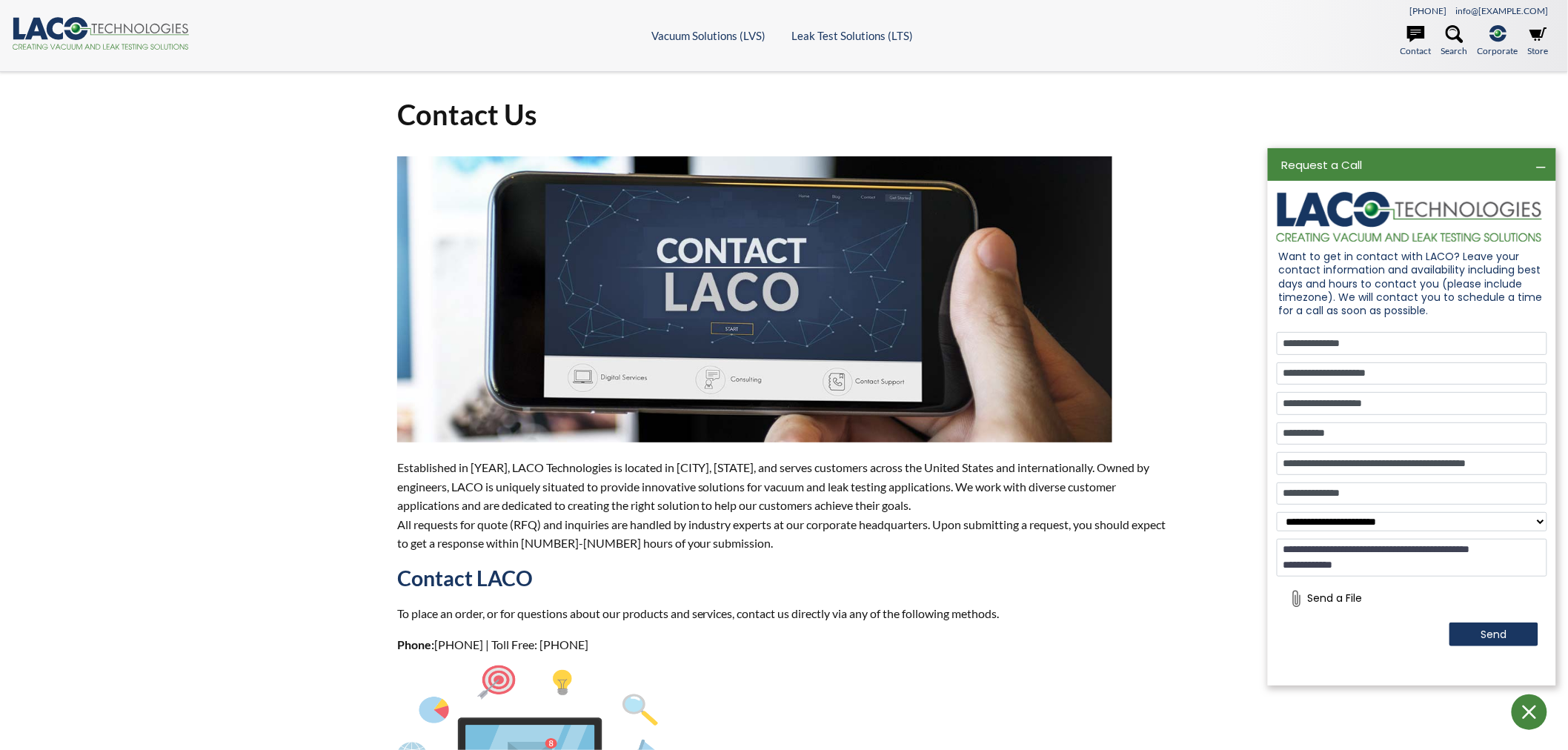 type on "**********" 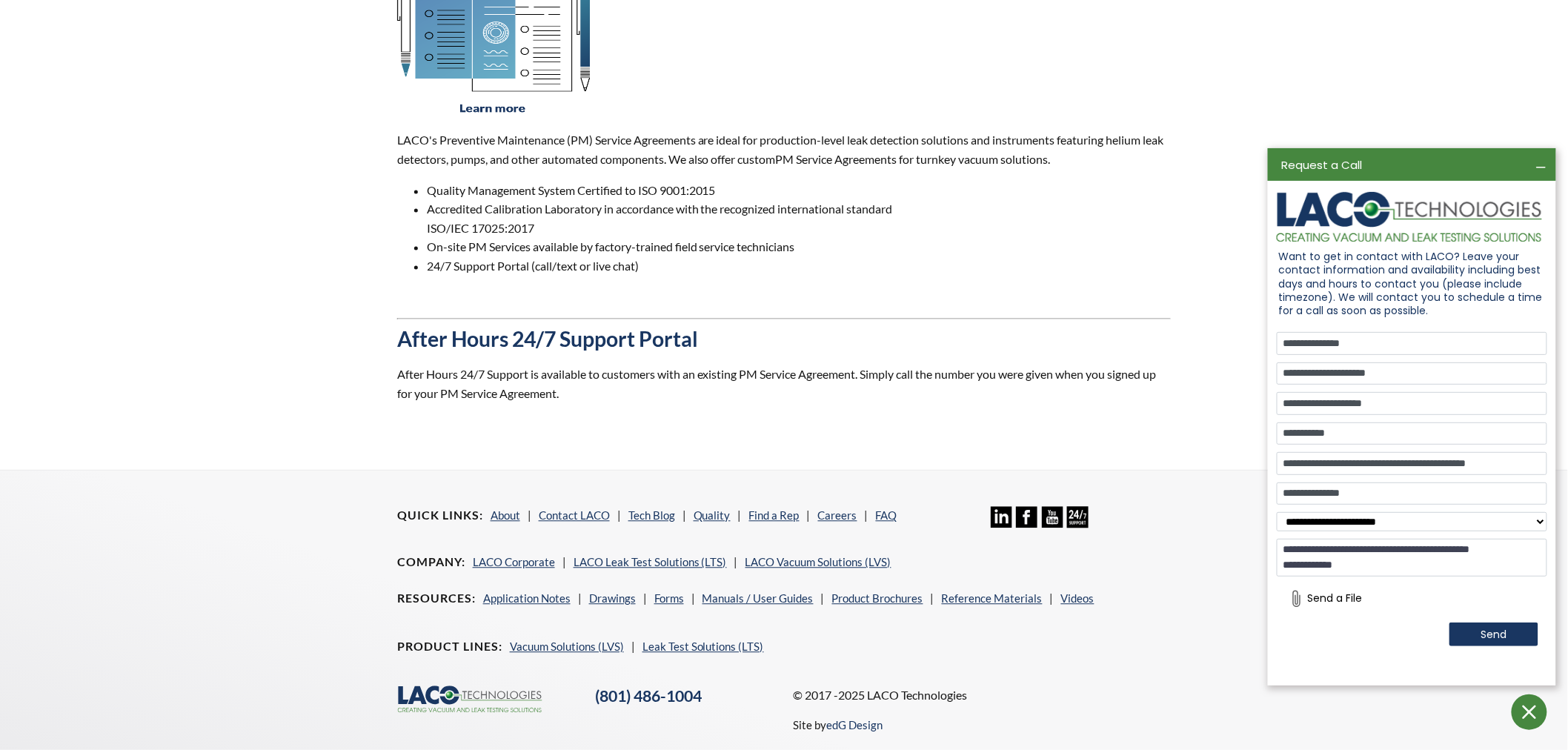 scroll, scrollTop: 1261, scrollLeft: 0, axis: vertical 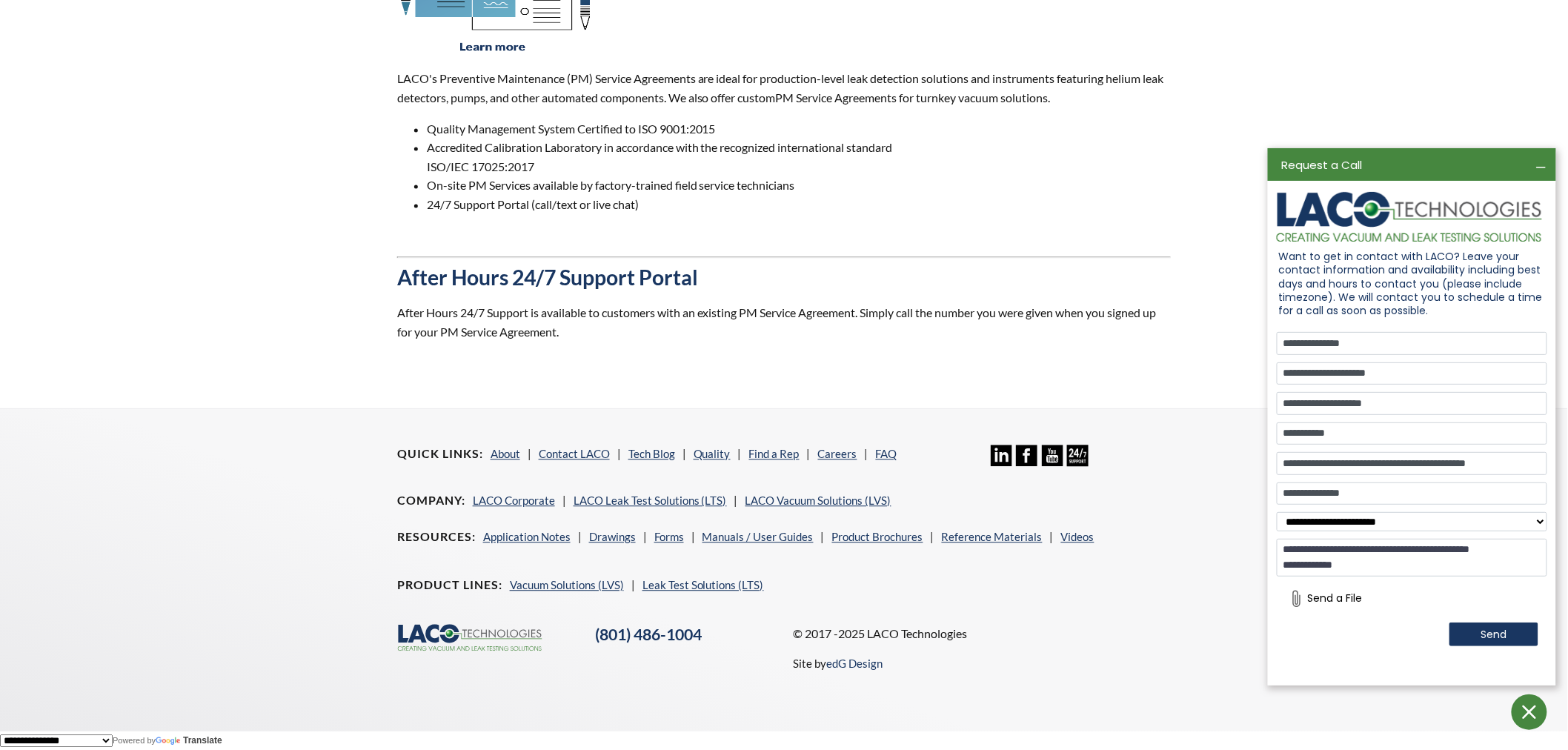 click 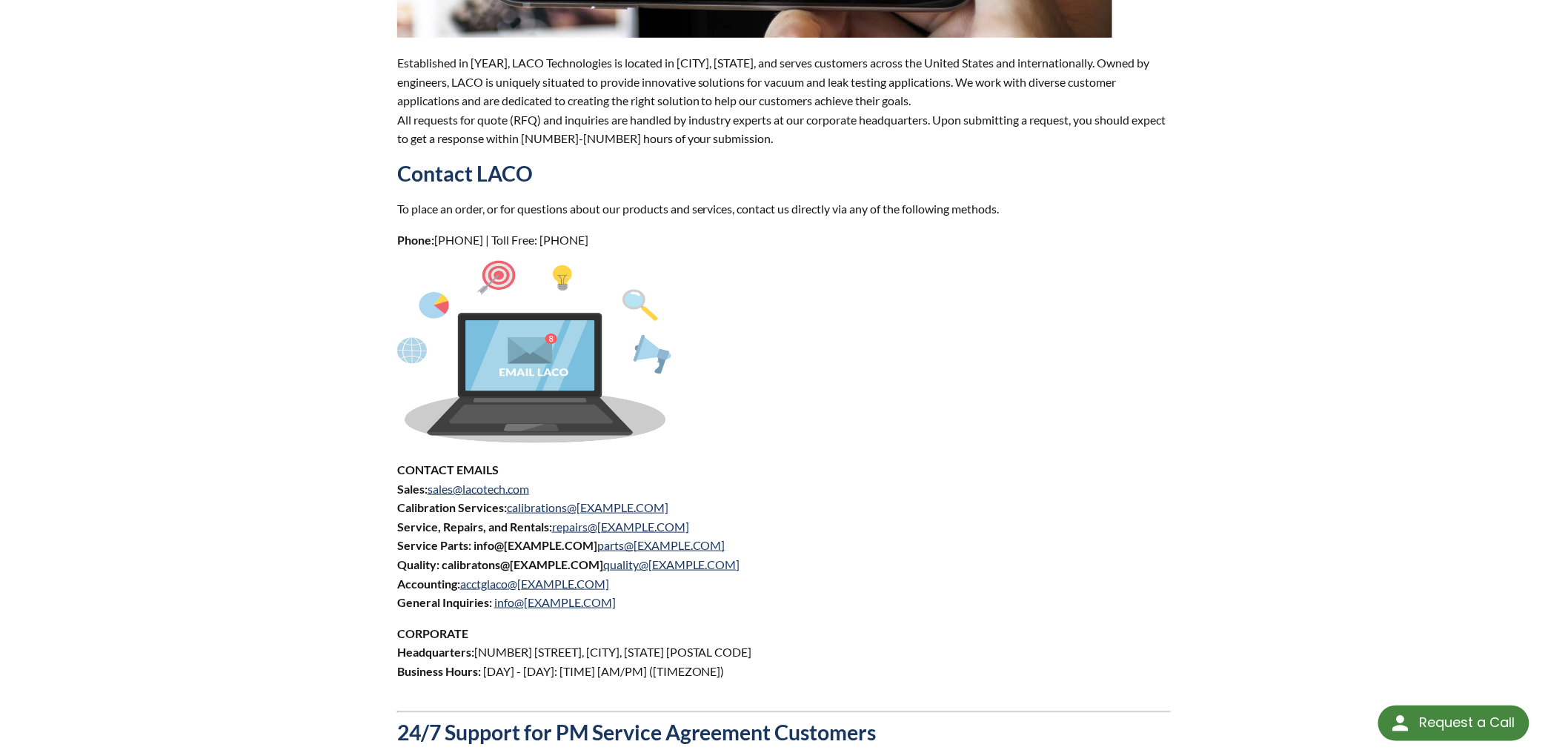 scroll, scrollTop: 494, scrollLeft: 0, axis: vertical 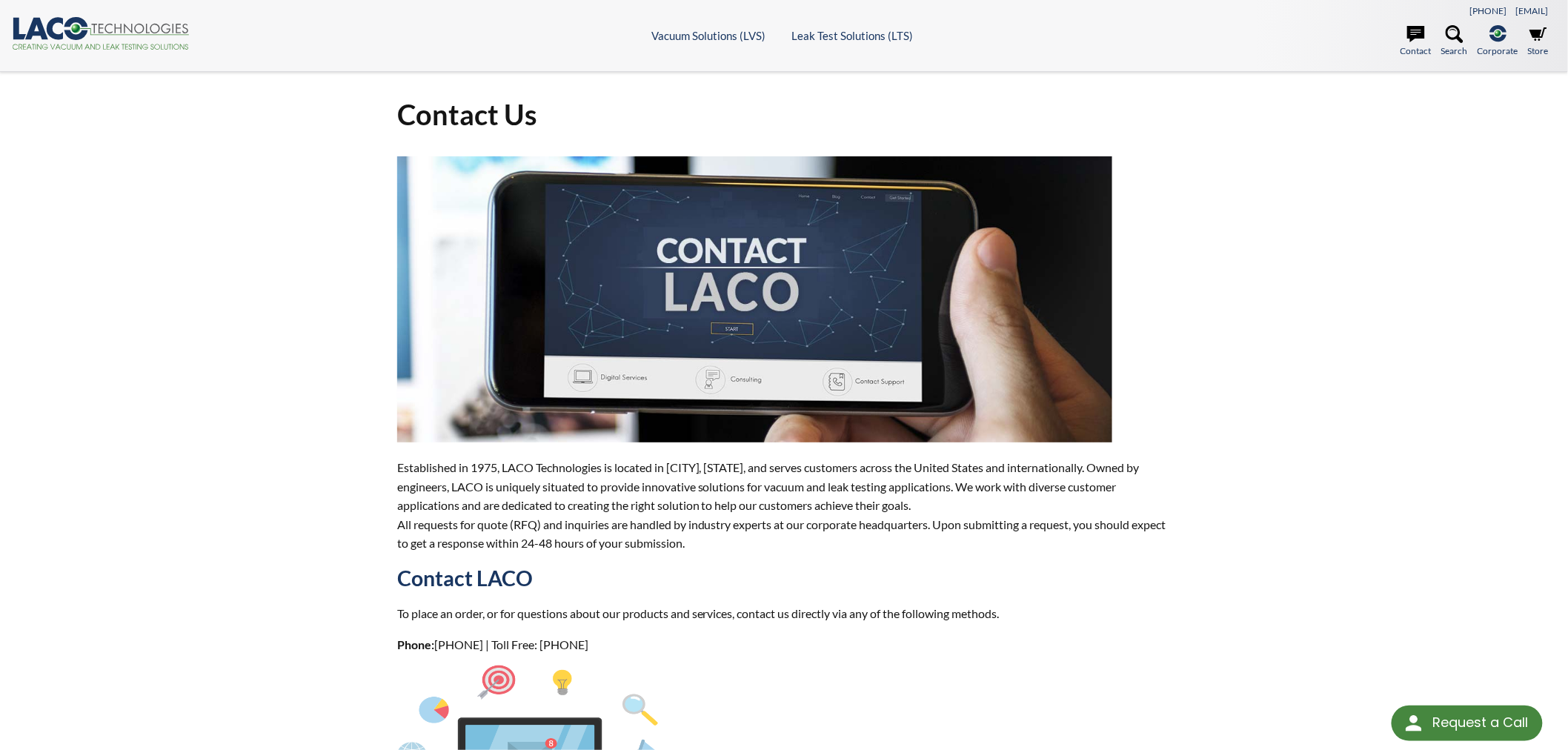select 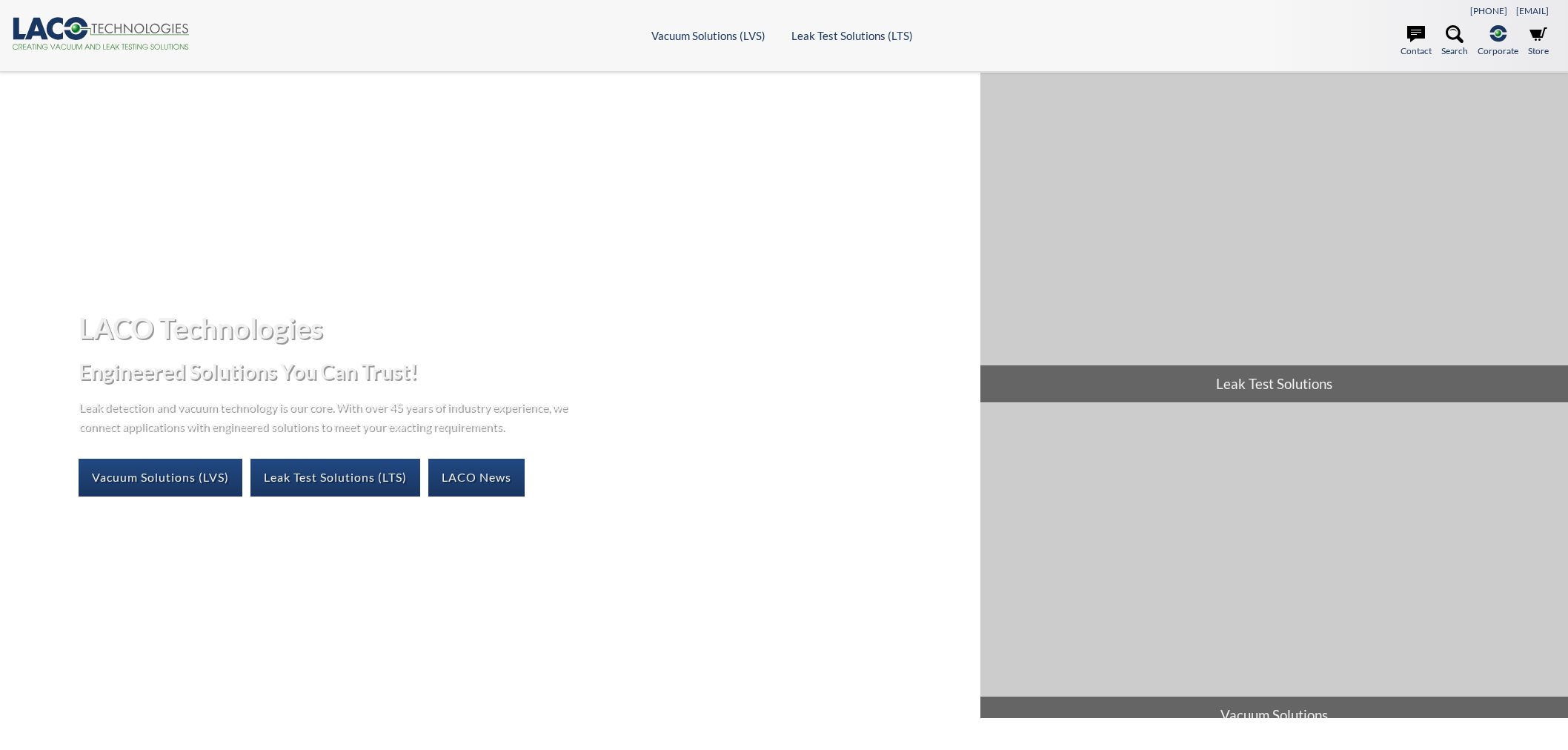 scroll, scrollTop: 0, scrollLeft: 0, axis: both 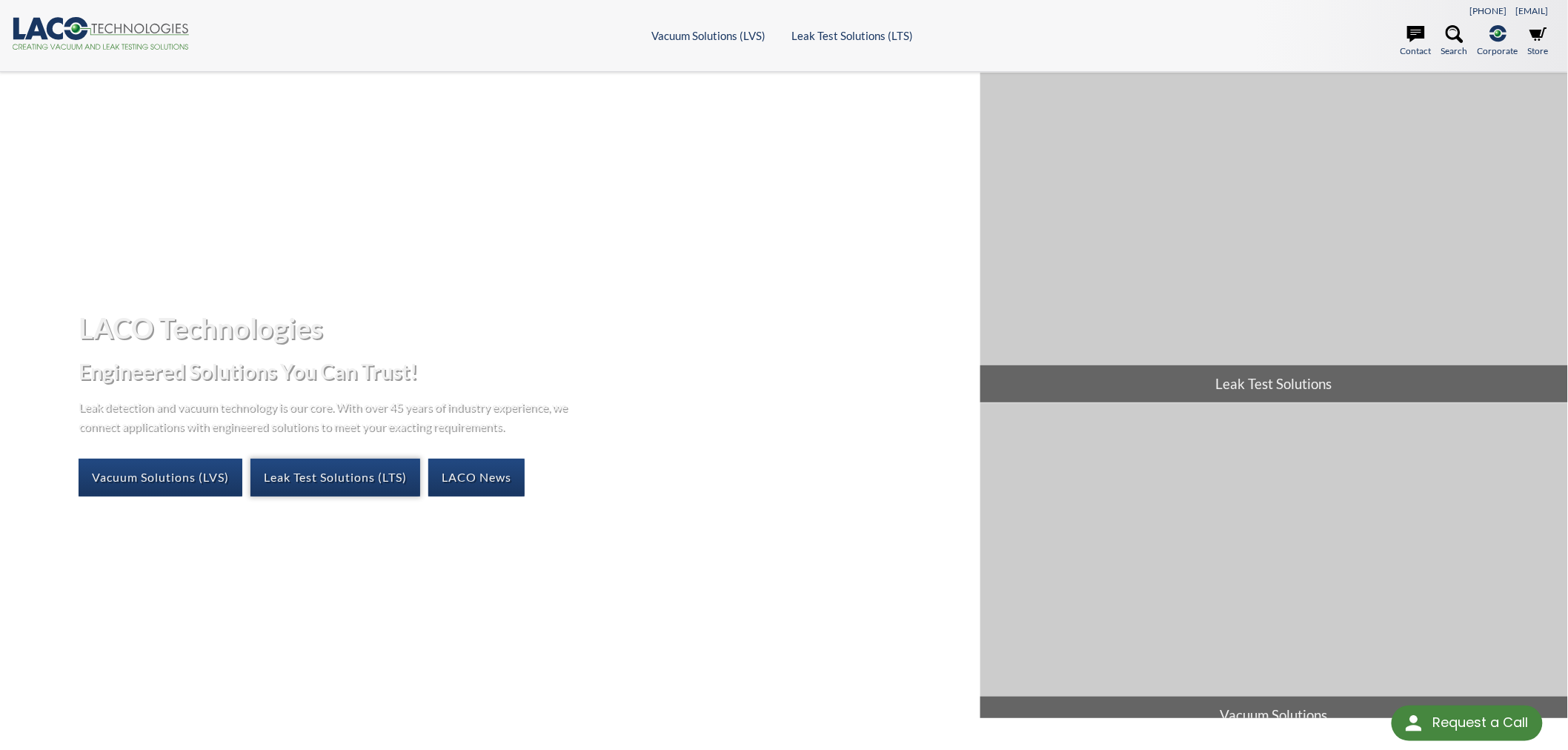 click on "Leak Test Solutions (LTS)" at bounding box center (335, 477) 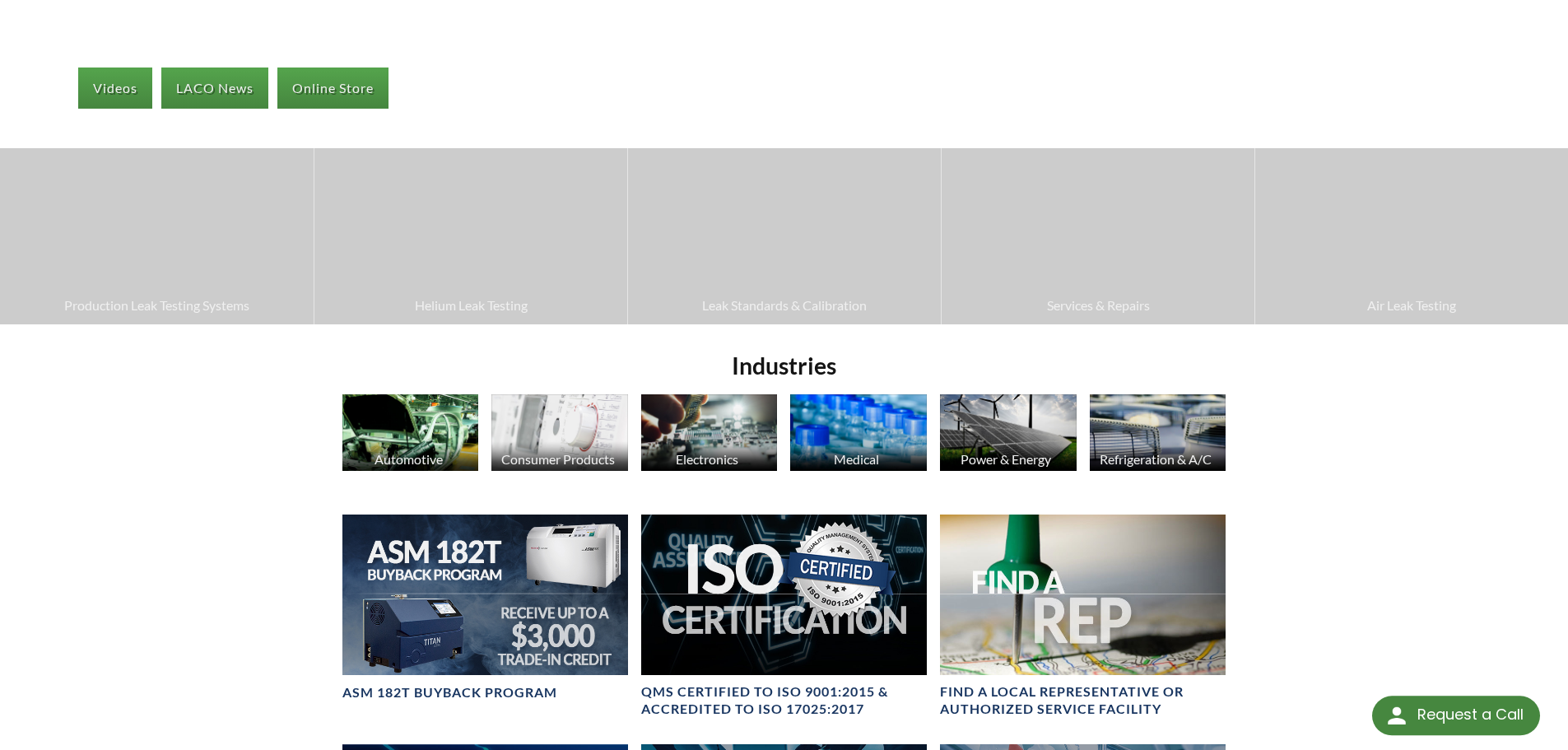 scroll, scrollTop: 412, scrollLeft: 0, axis: vertical 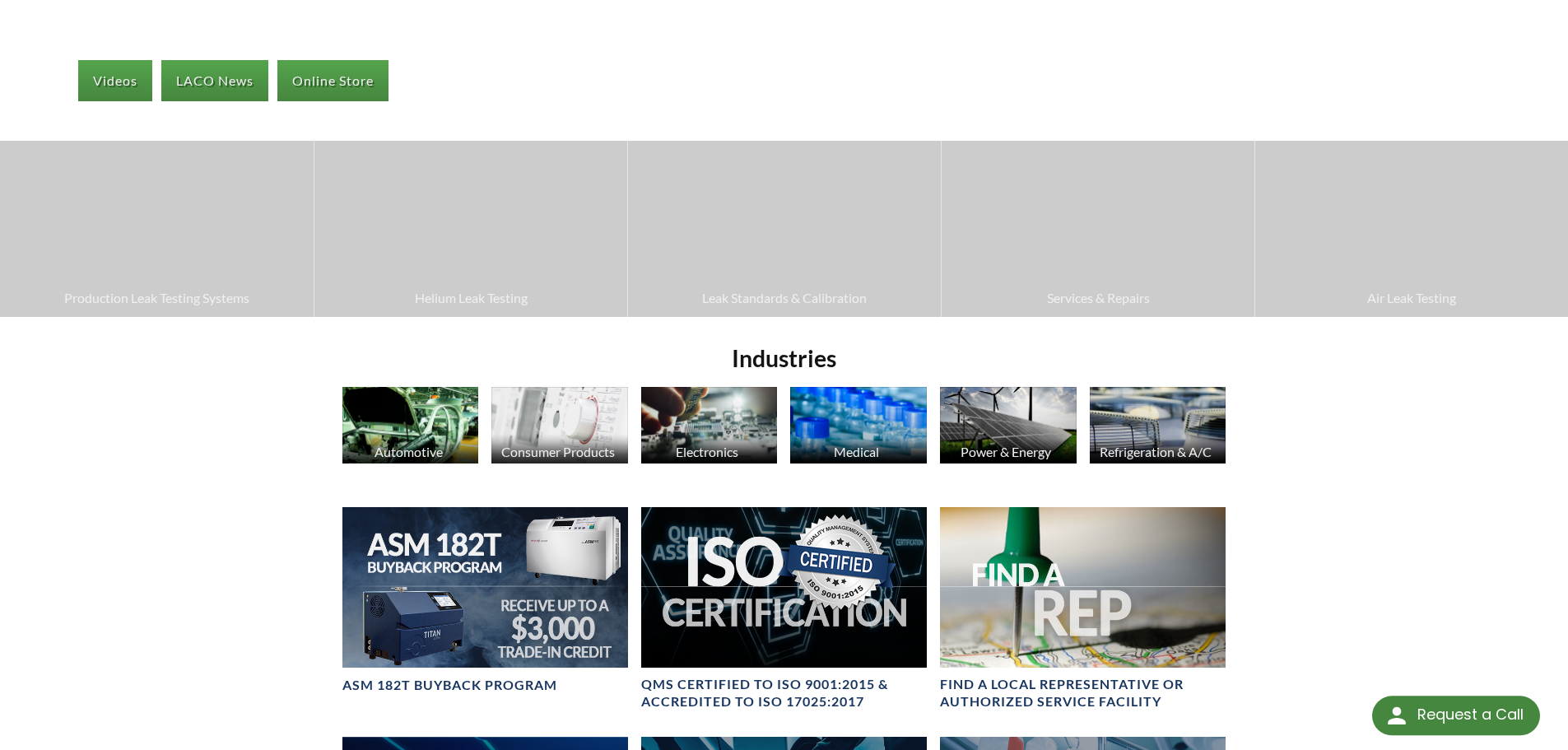 select 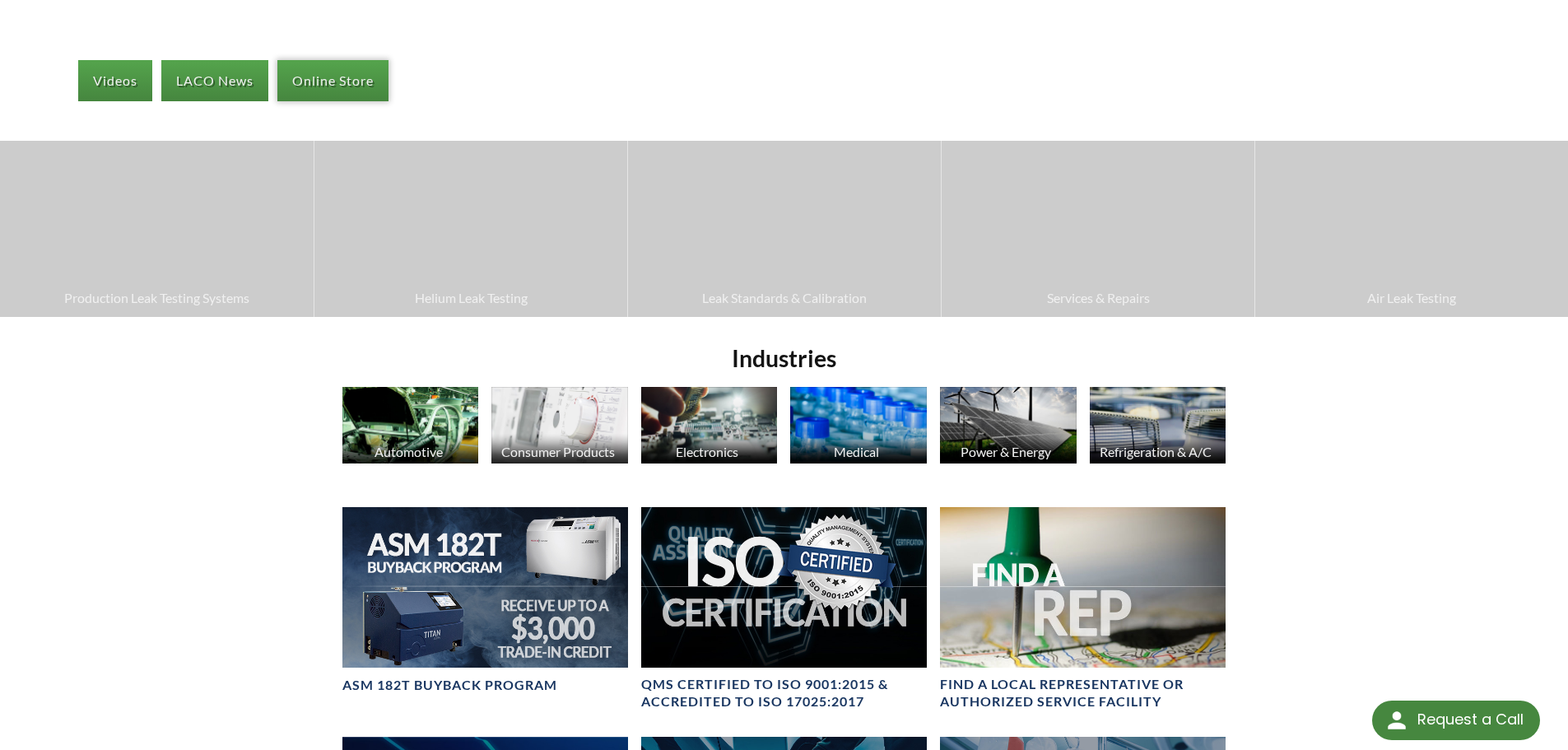 click on "Online Store" at bounding box center (333, 81) 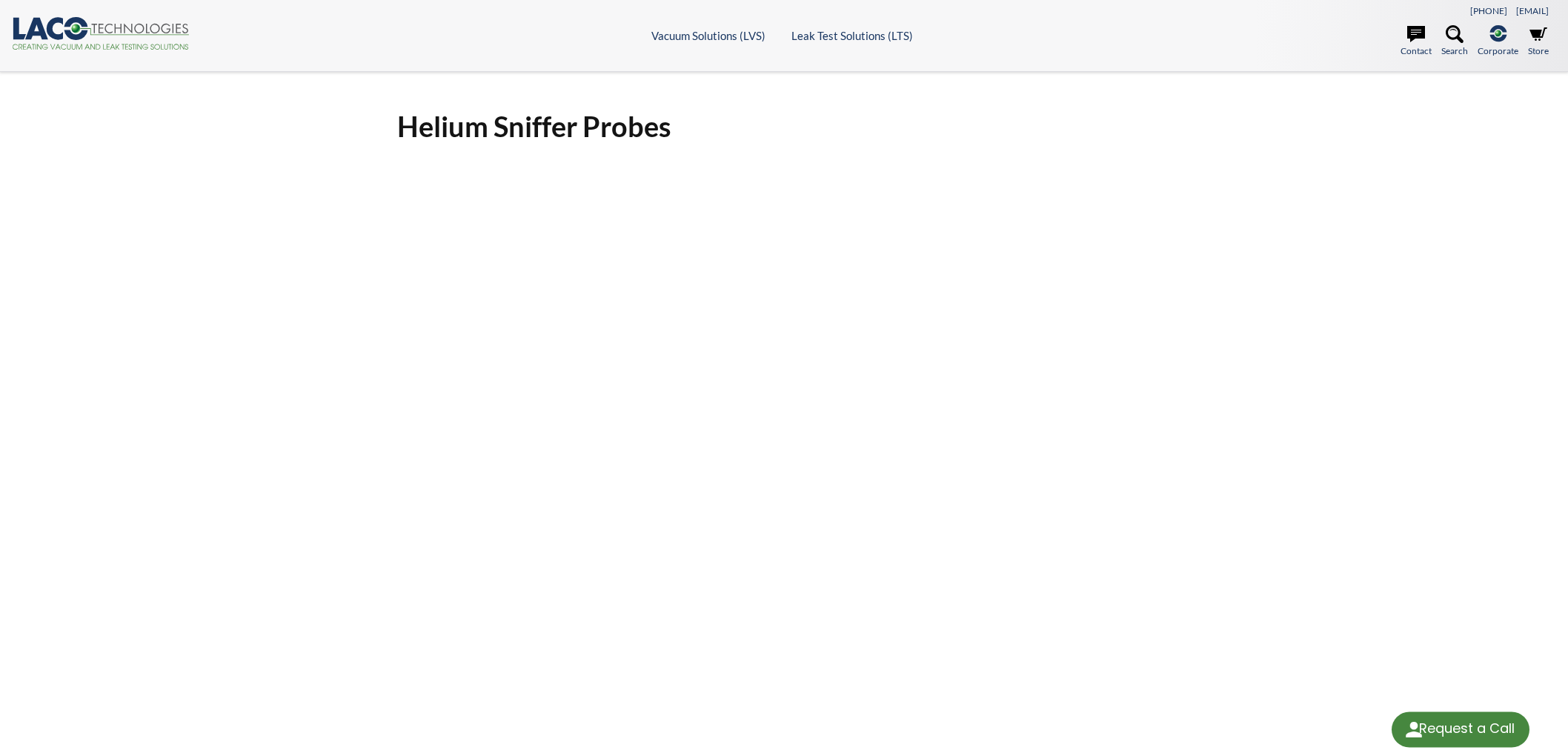 scroll, scrollTop: 0, scrollLeft: 0, axis: both 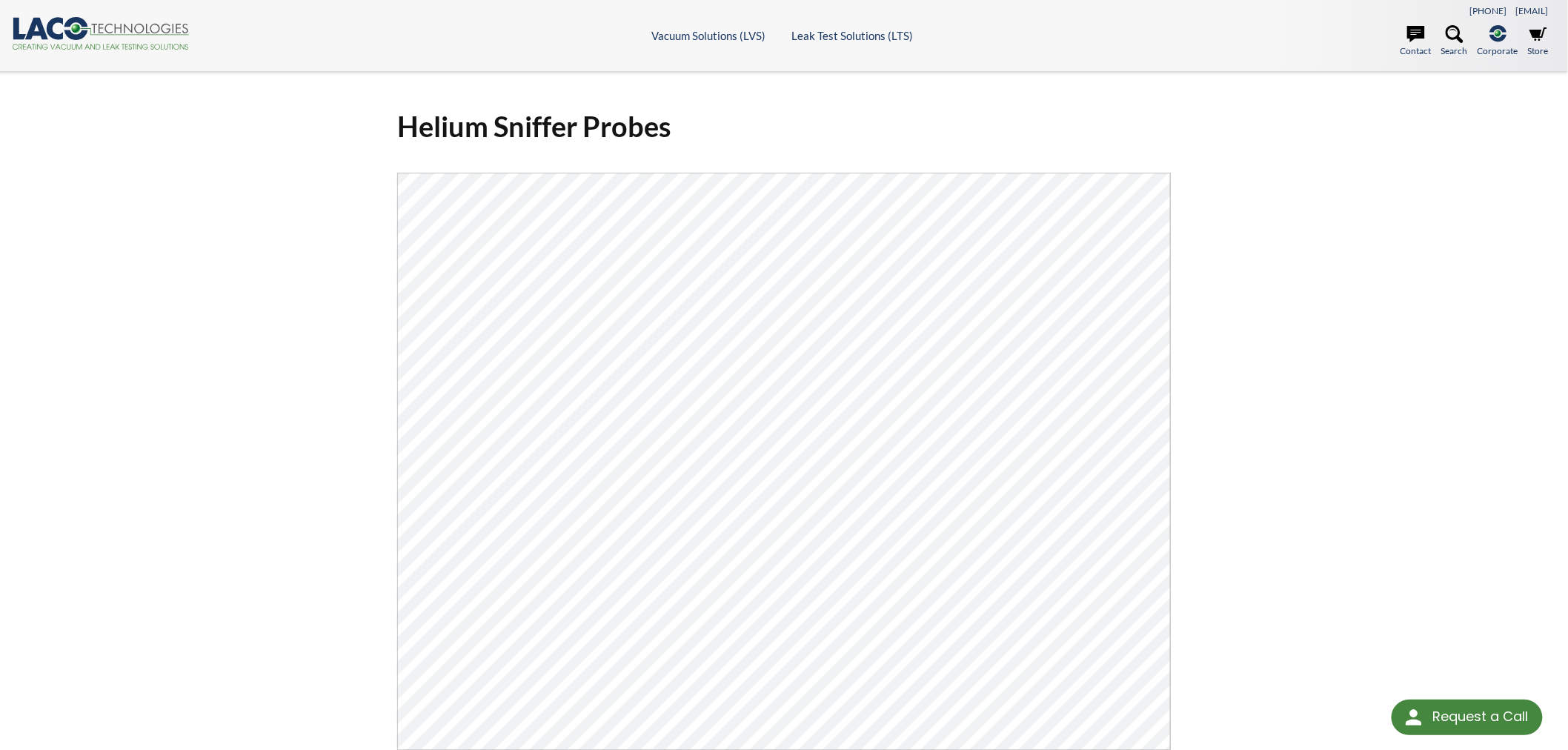 select 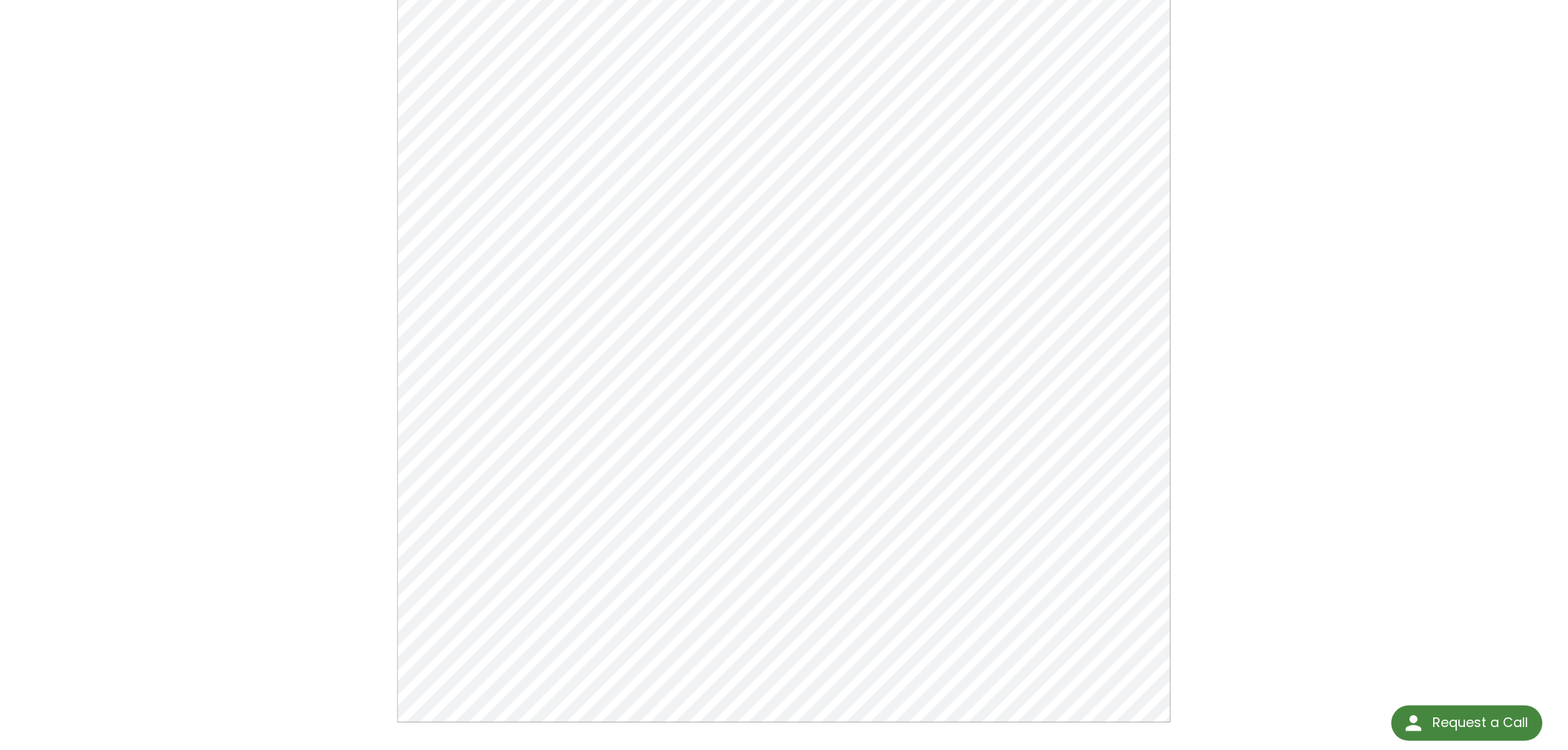scroll, scrollTop: 0, scrollLeft: 0, axis: both 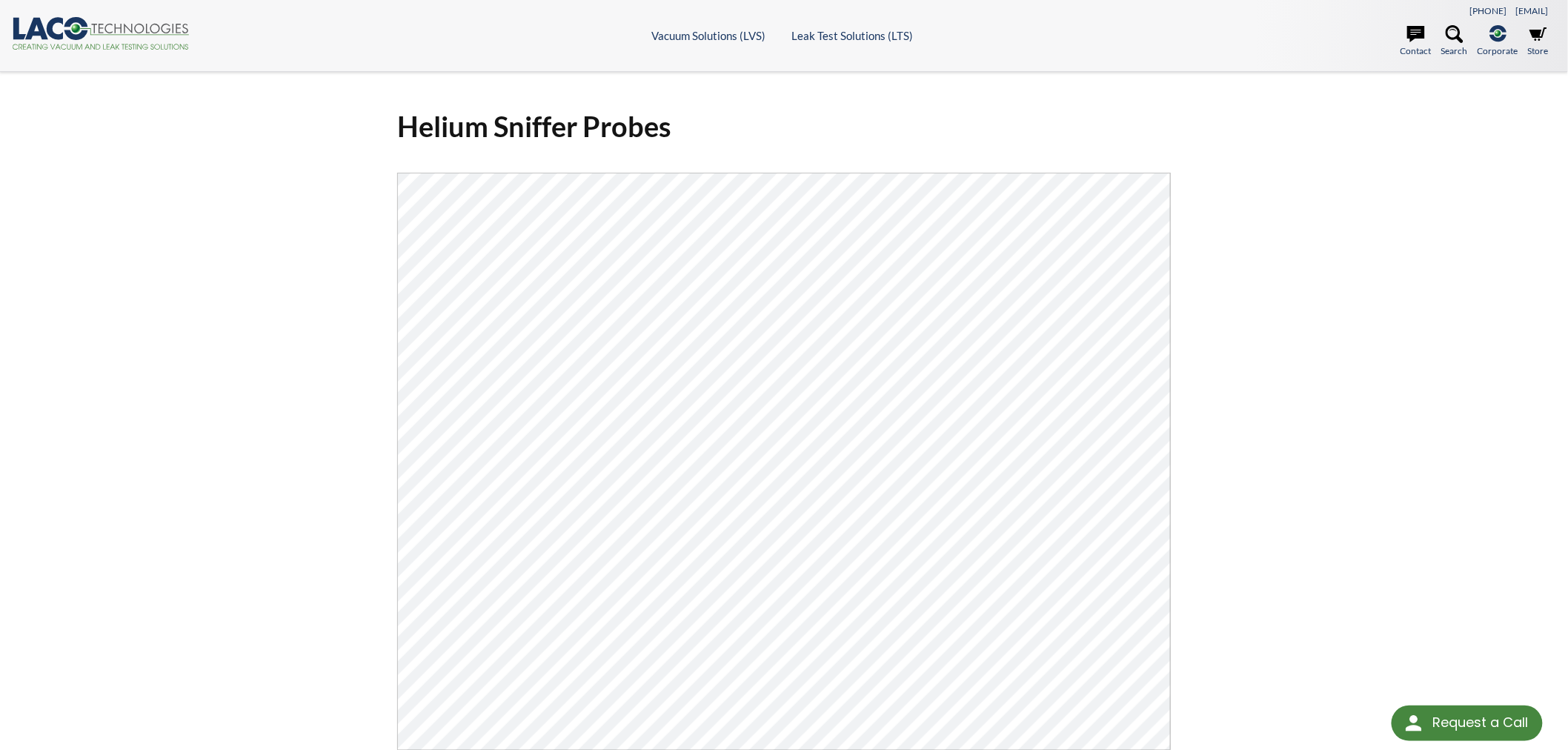 click on "Helium Sniffer Probes
Click Here To Download" at bounding box center (784, 521) 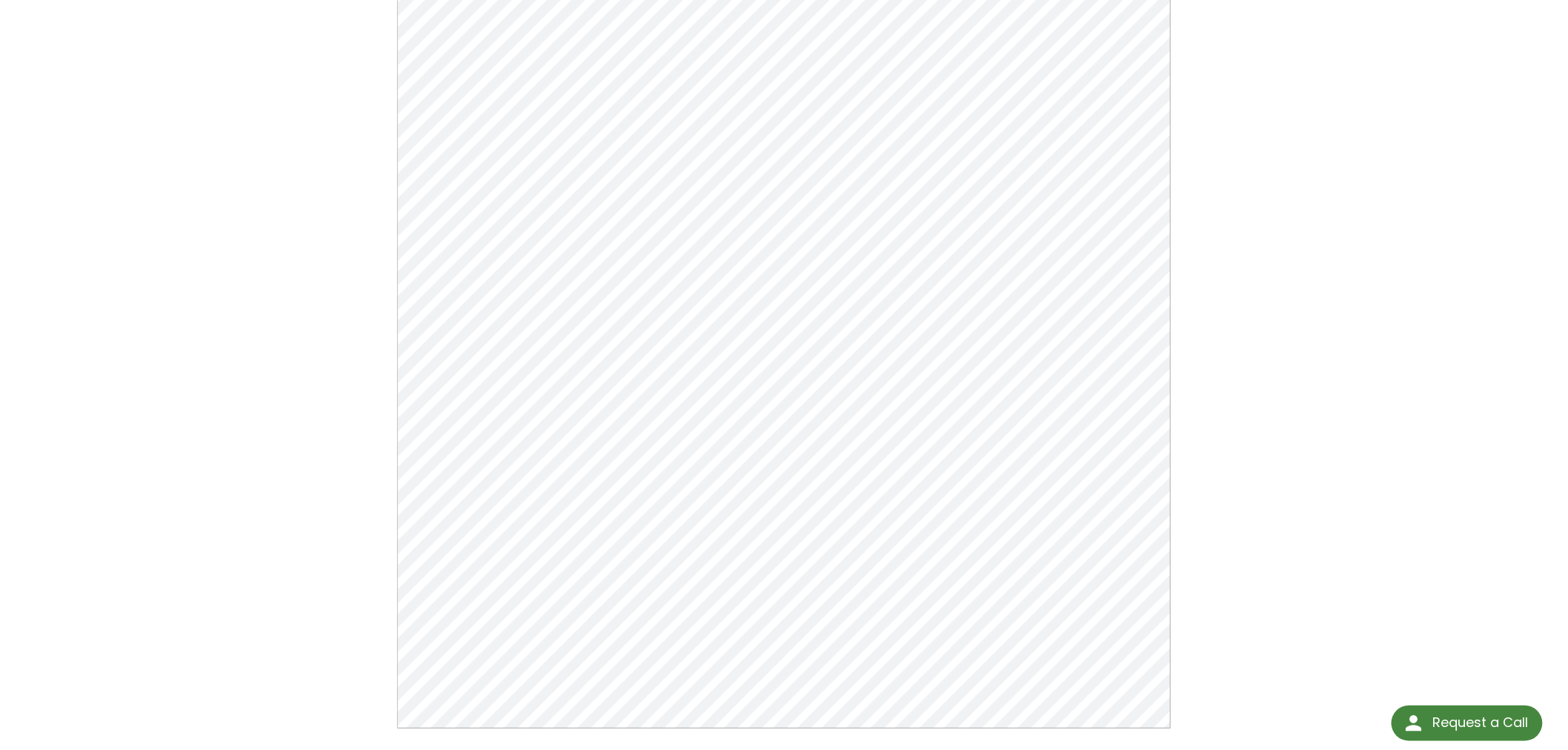 scroll, scrollTop: 0, scrollLeft: 0, axis: both 